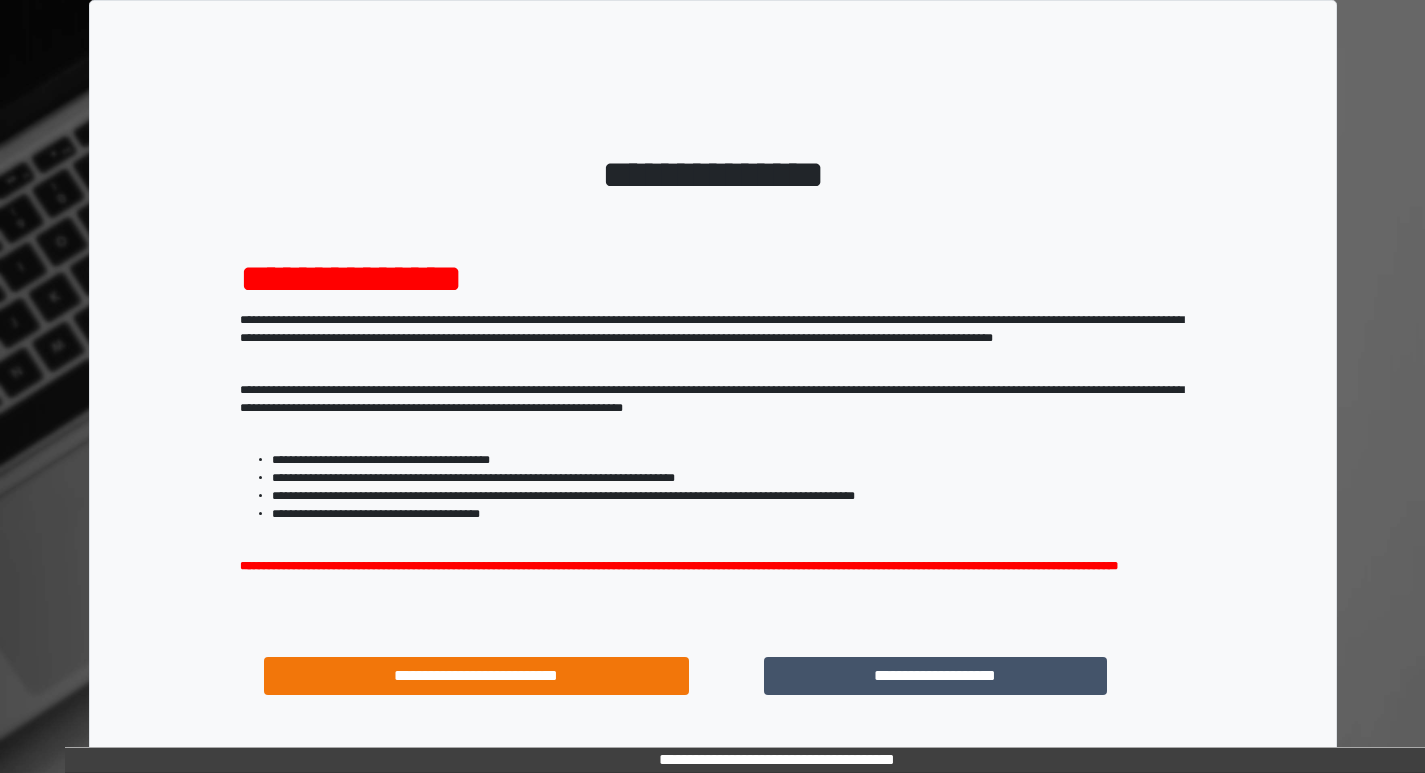 scroll, scrollTop: 0, scrollLeft: 0, axis: both 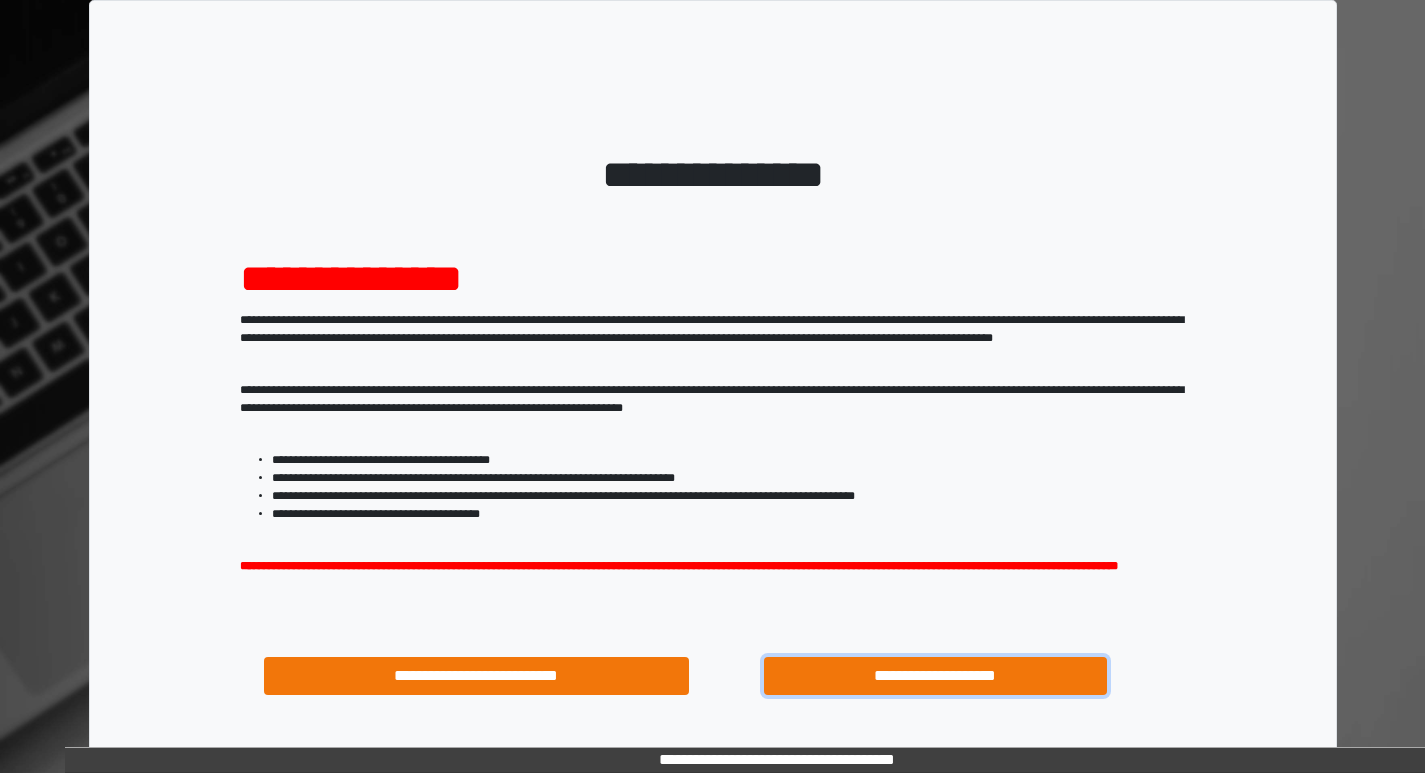 click on "**********" at bounding box center (936, 676) 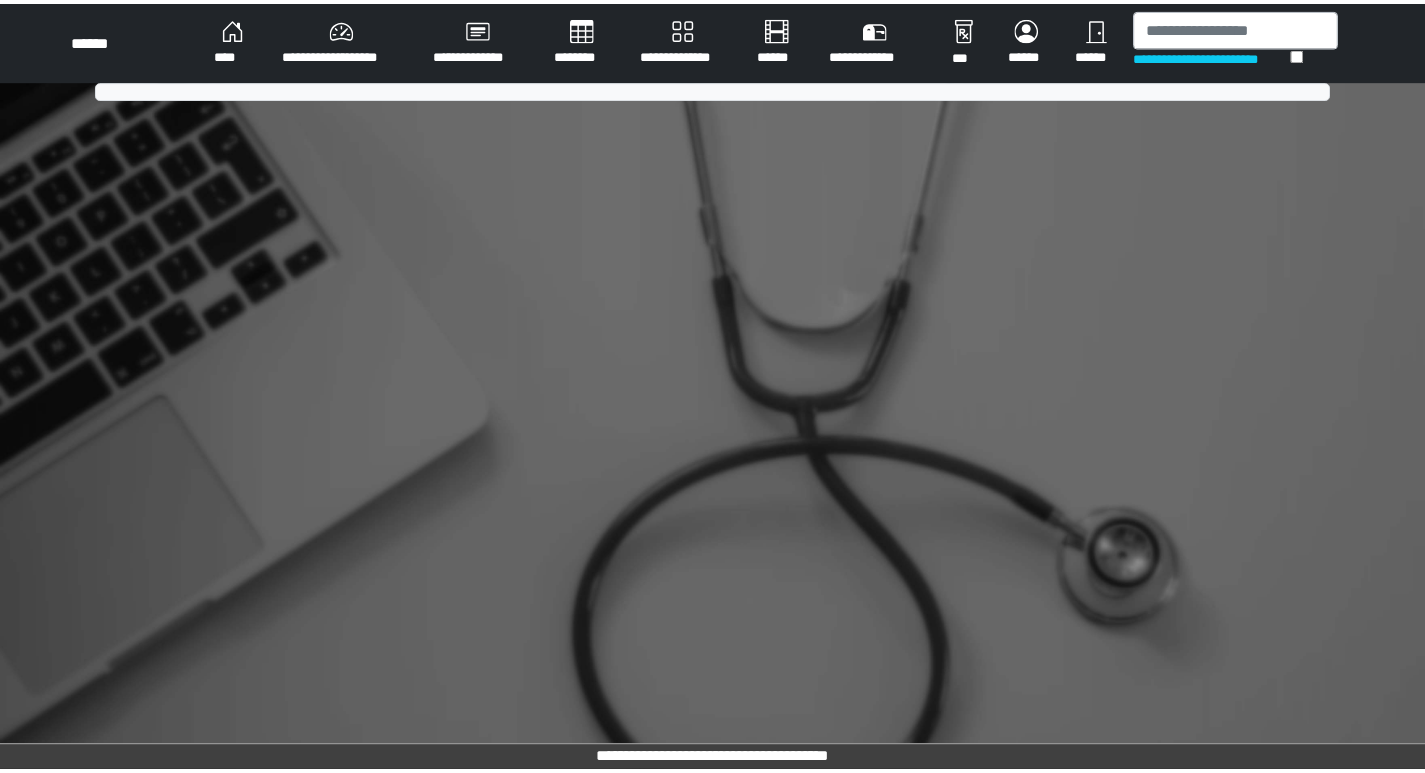 scroll, scrollTop: 0, scrollLeft: 0, axis: both 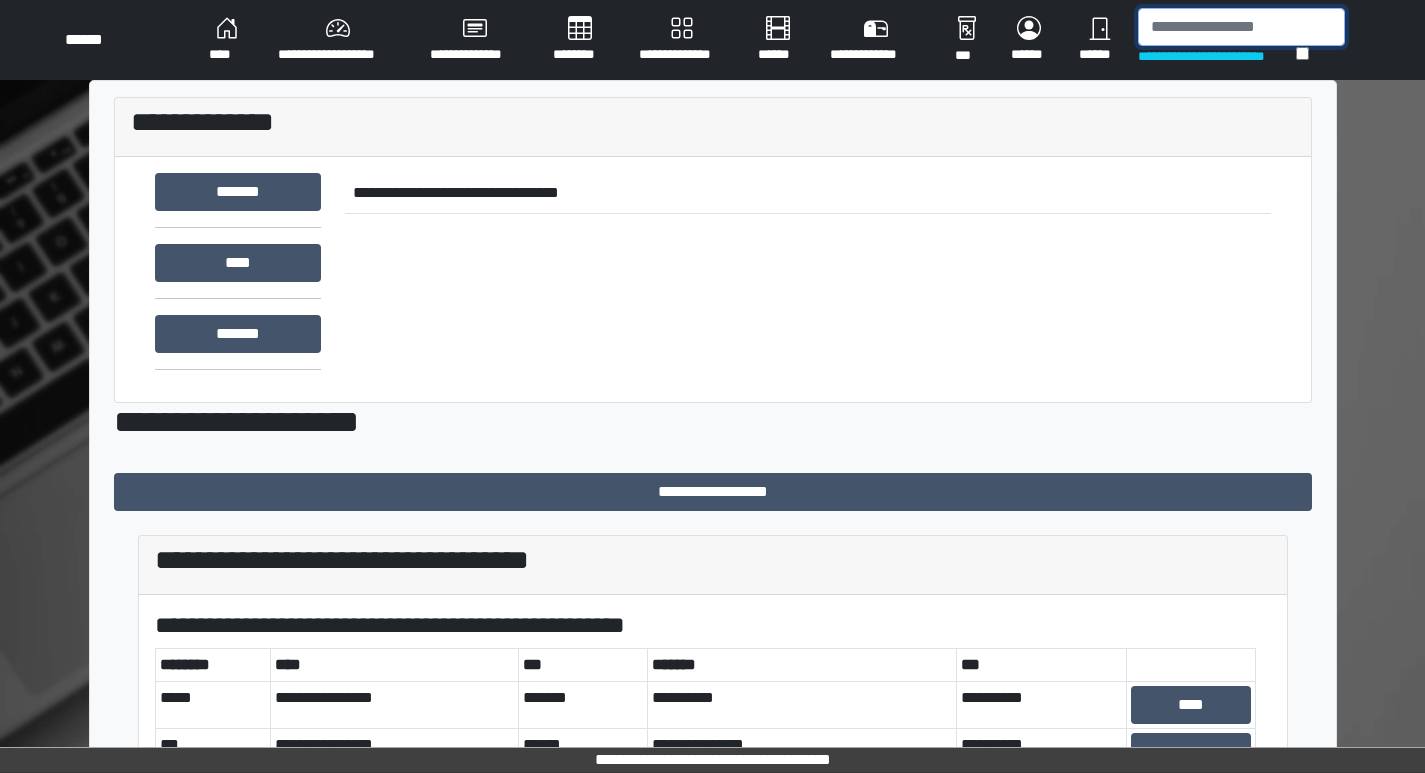 click at bounding box center (1241, 27) 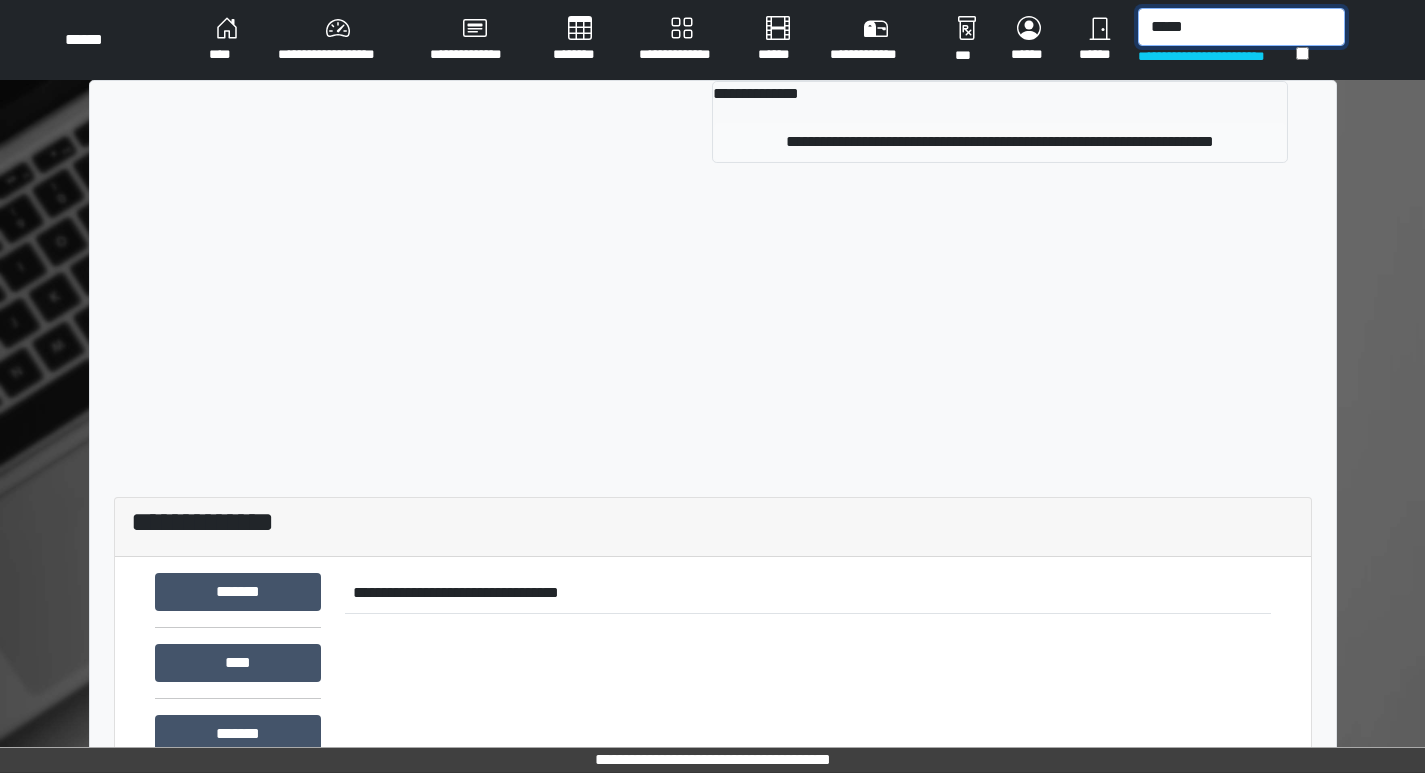 type on "*****" 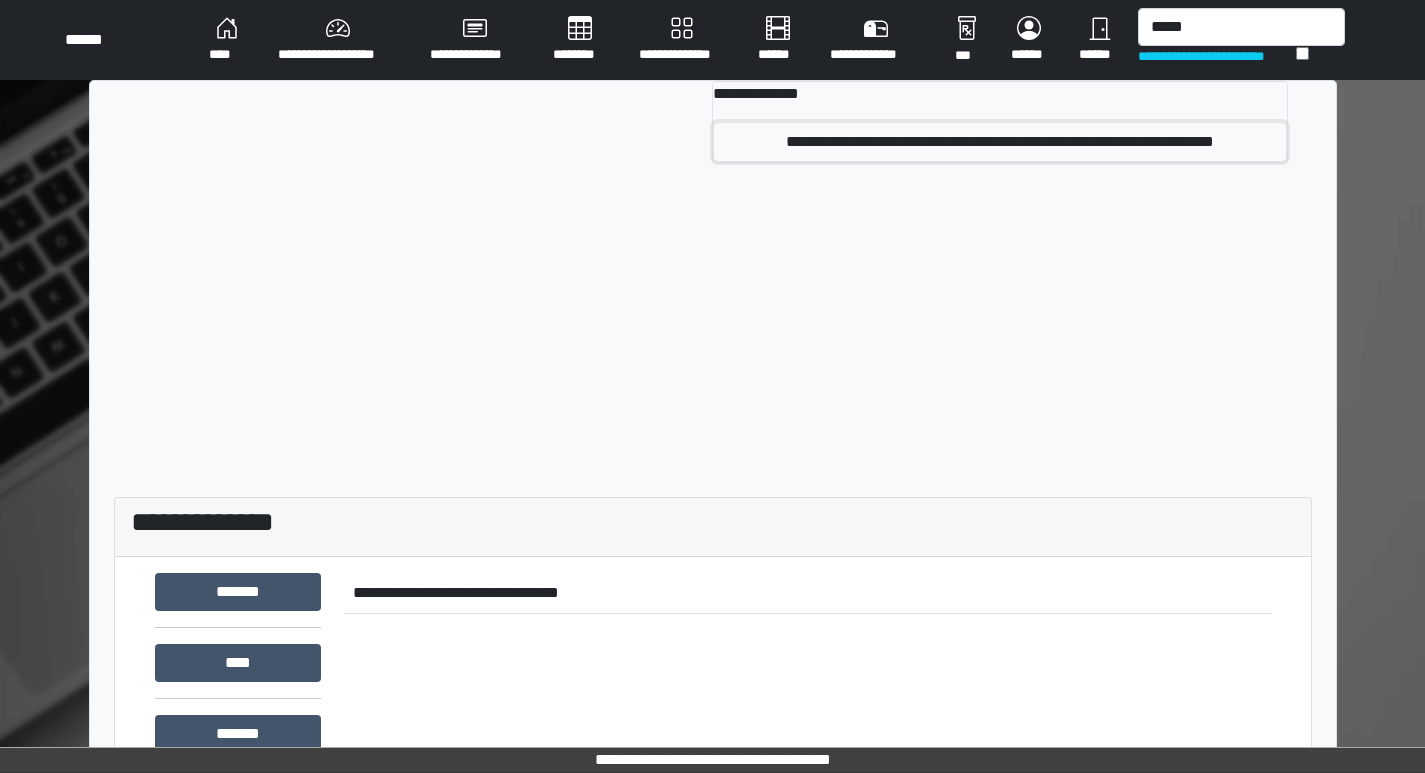 click on "**********" at bounding box center [1000, 142] 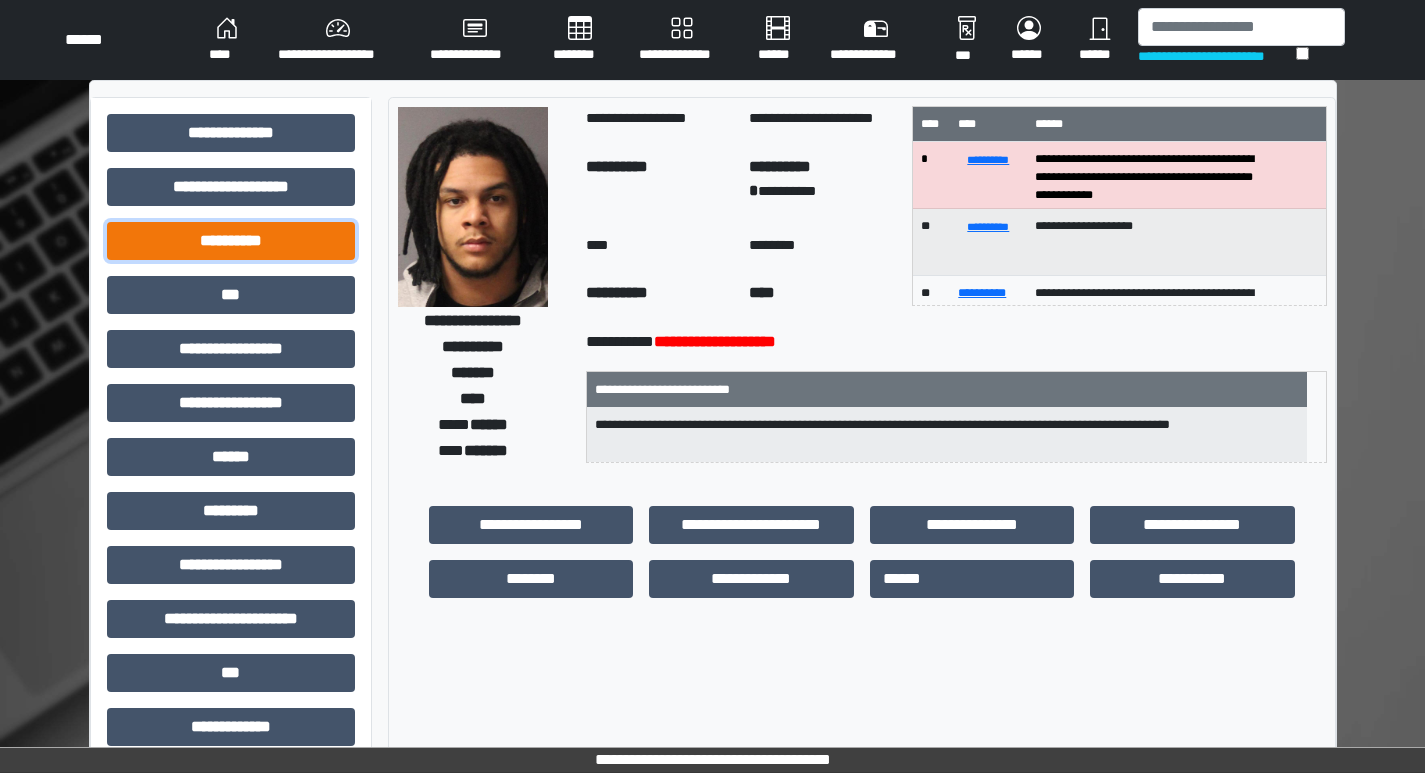 click on "**********" at bounding box center (231, 133) 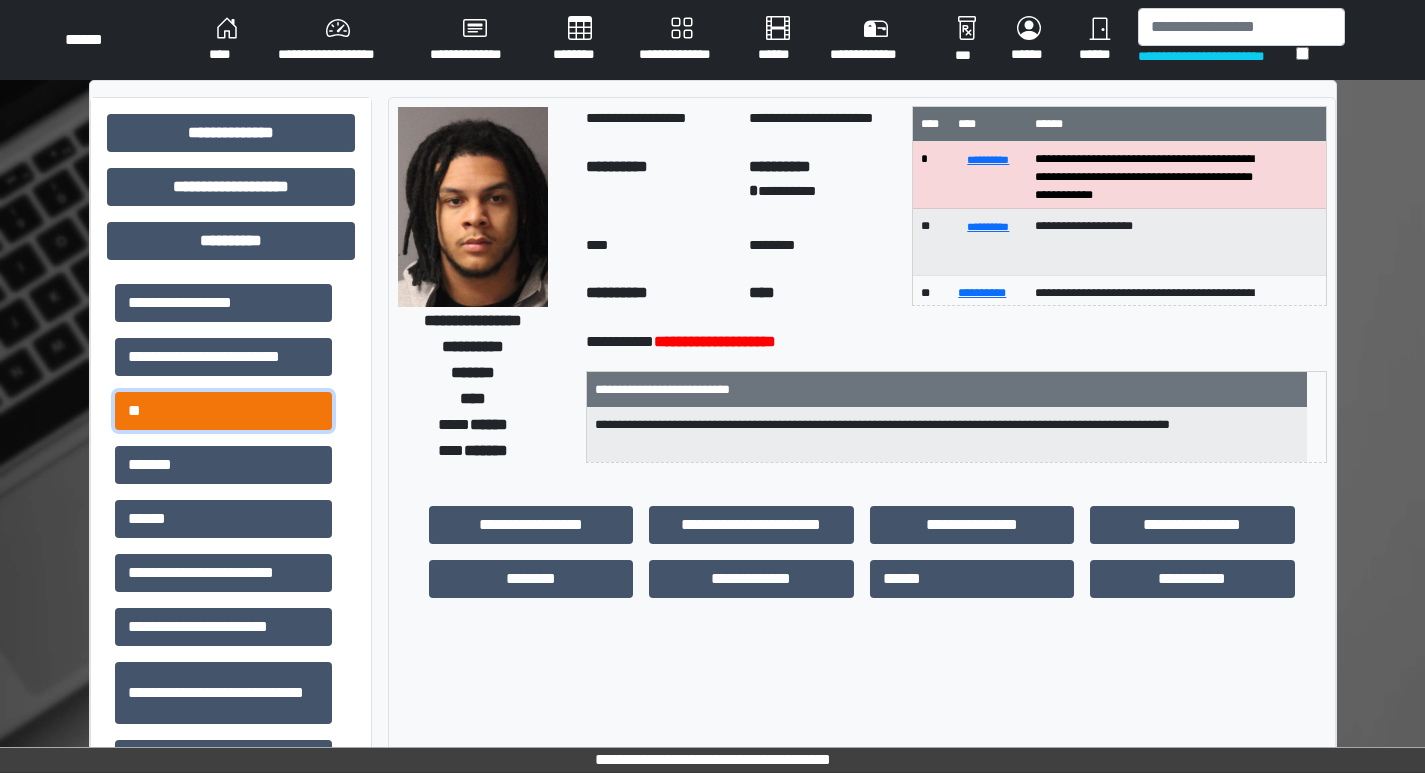 click on "**" at bounding box center [223, 303] 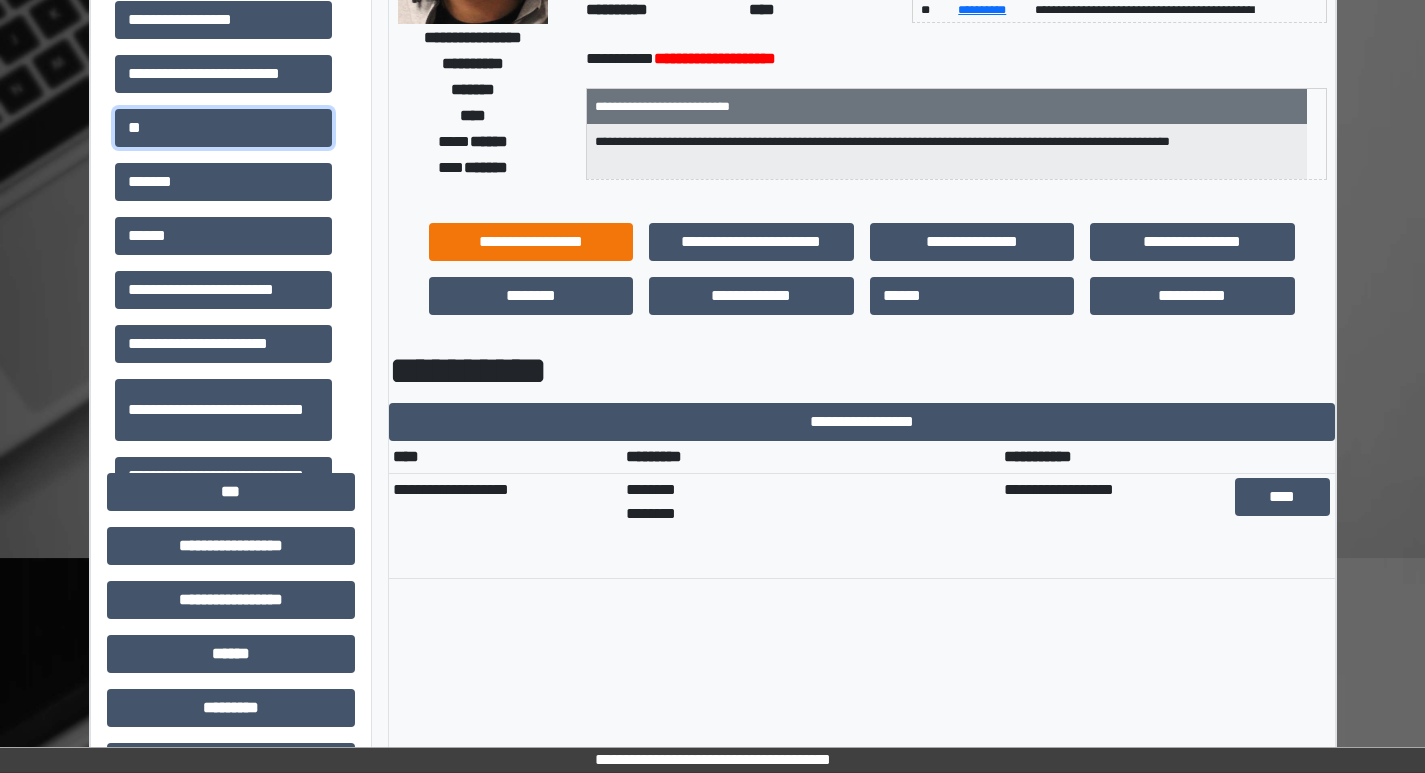 scroll, scrollTop: 300, scrollLeft: 0, axis: vertical 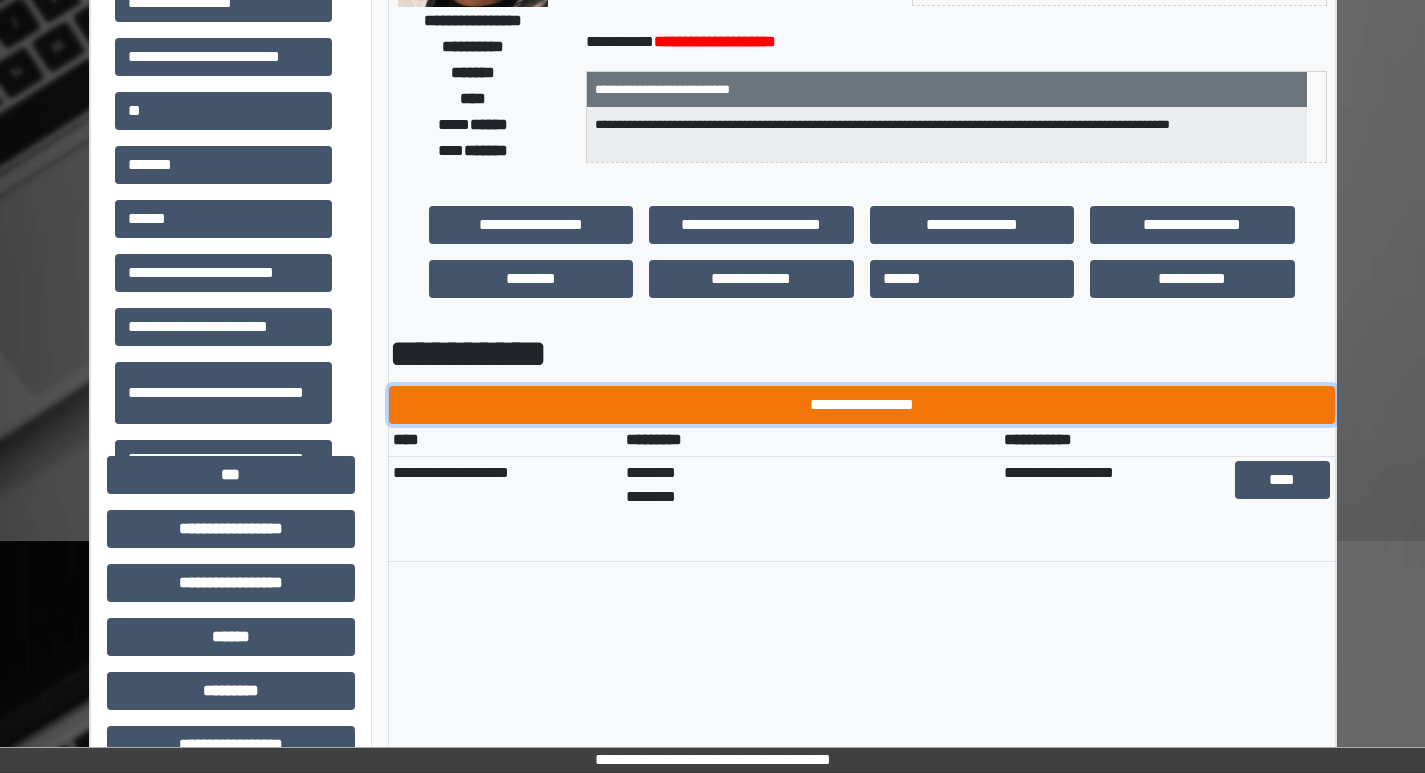 click on "**********" at bounding box center [862, 405] 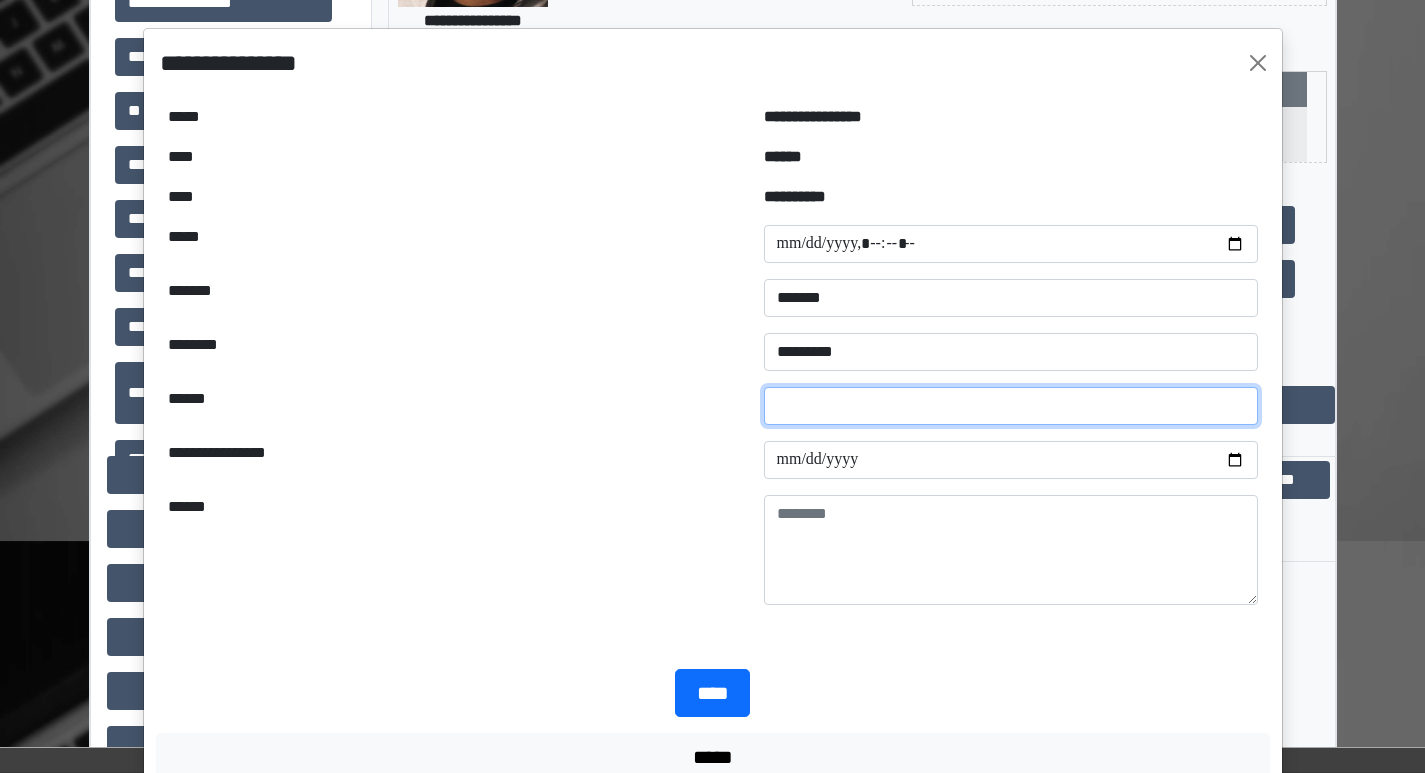 click at bounding box center [1011, 406] 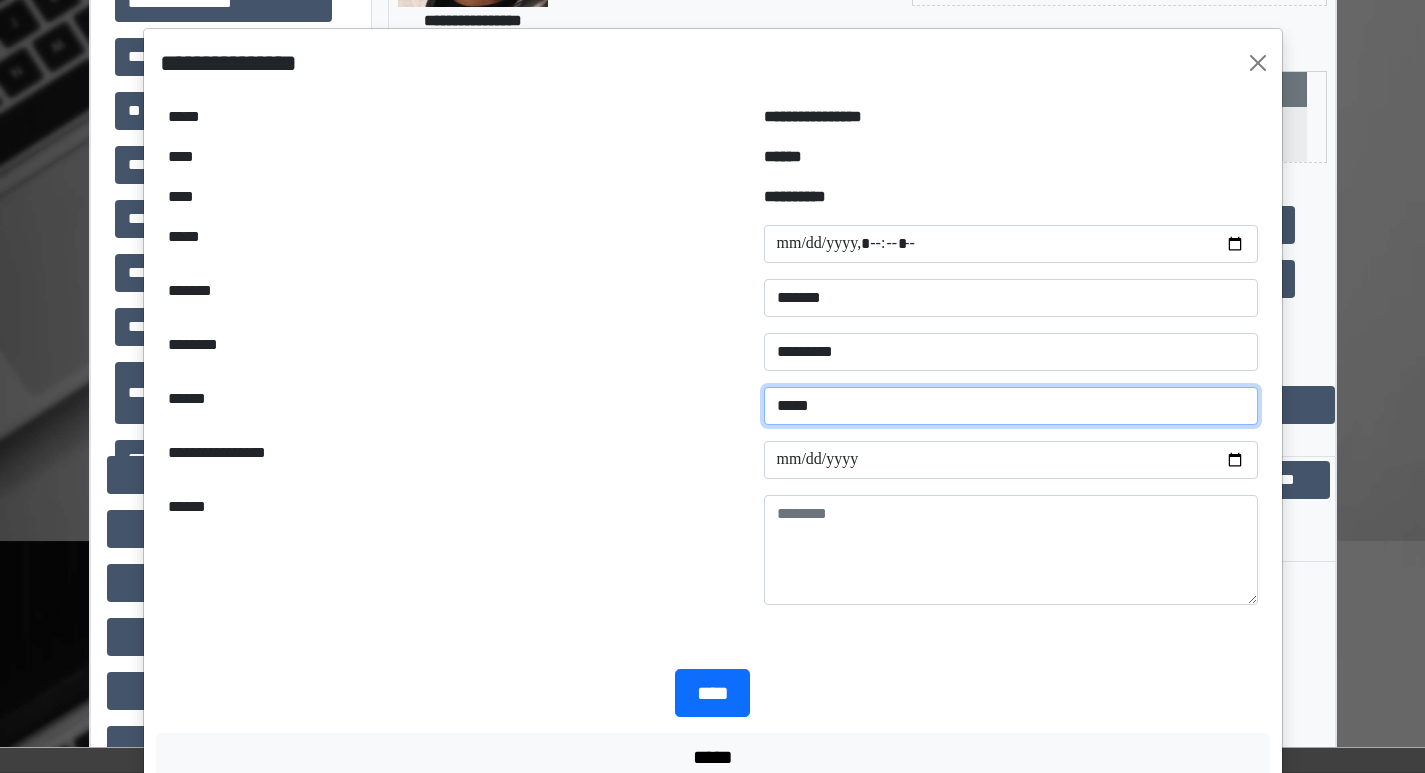 type on "*****" 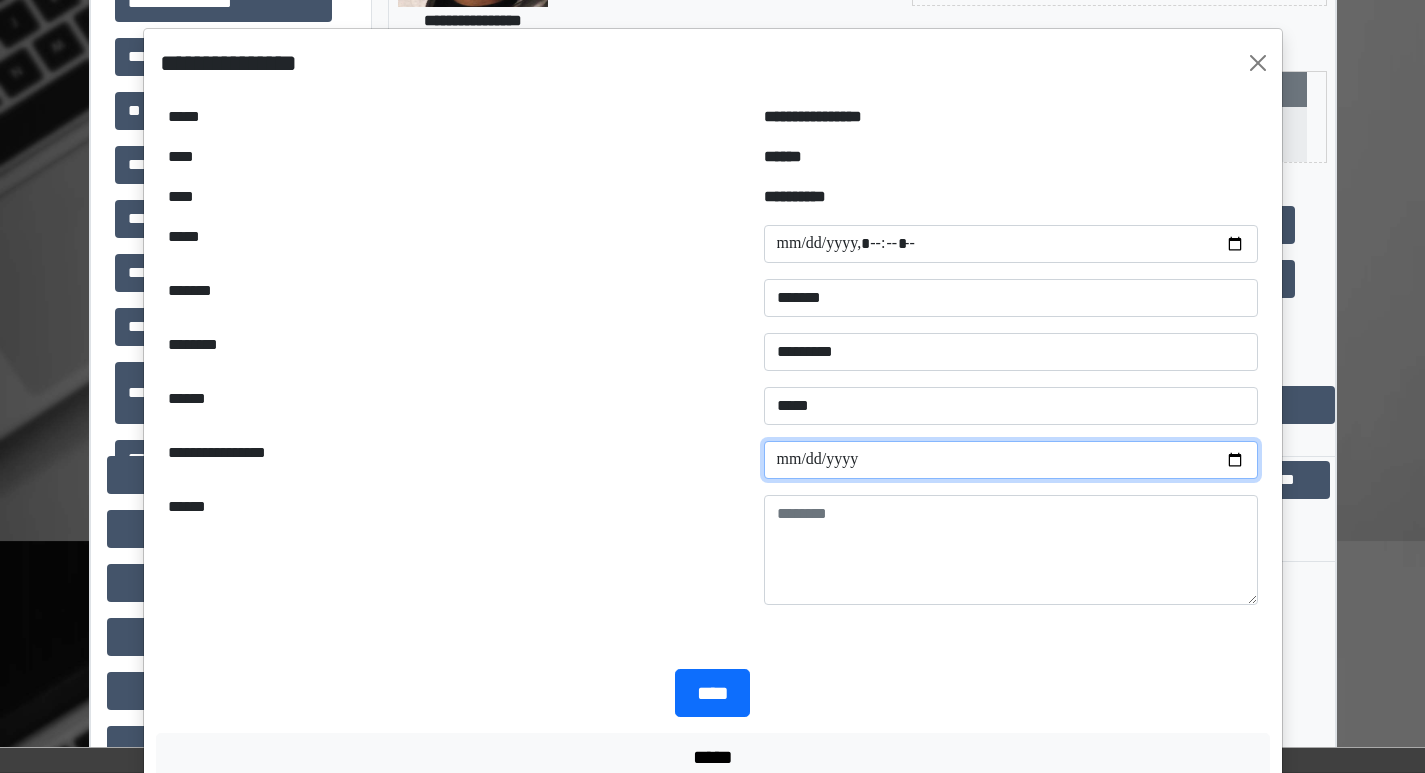 click at bounding box center (1011, 460) 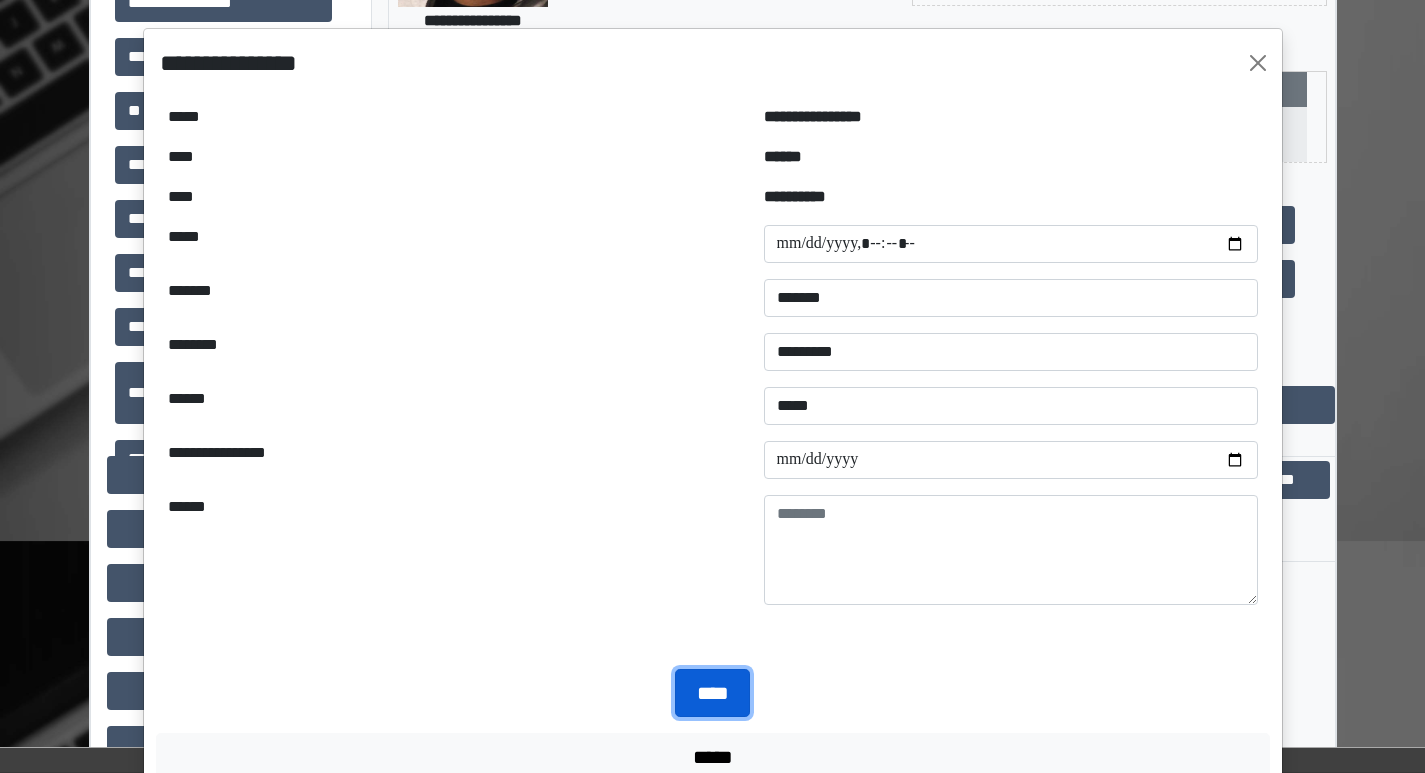 click on "****" at bounding box center [712, 693] 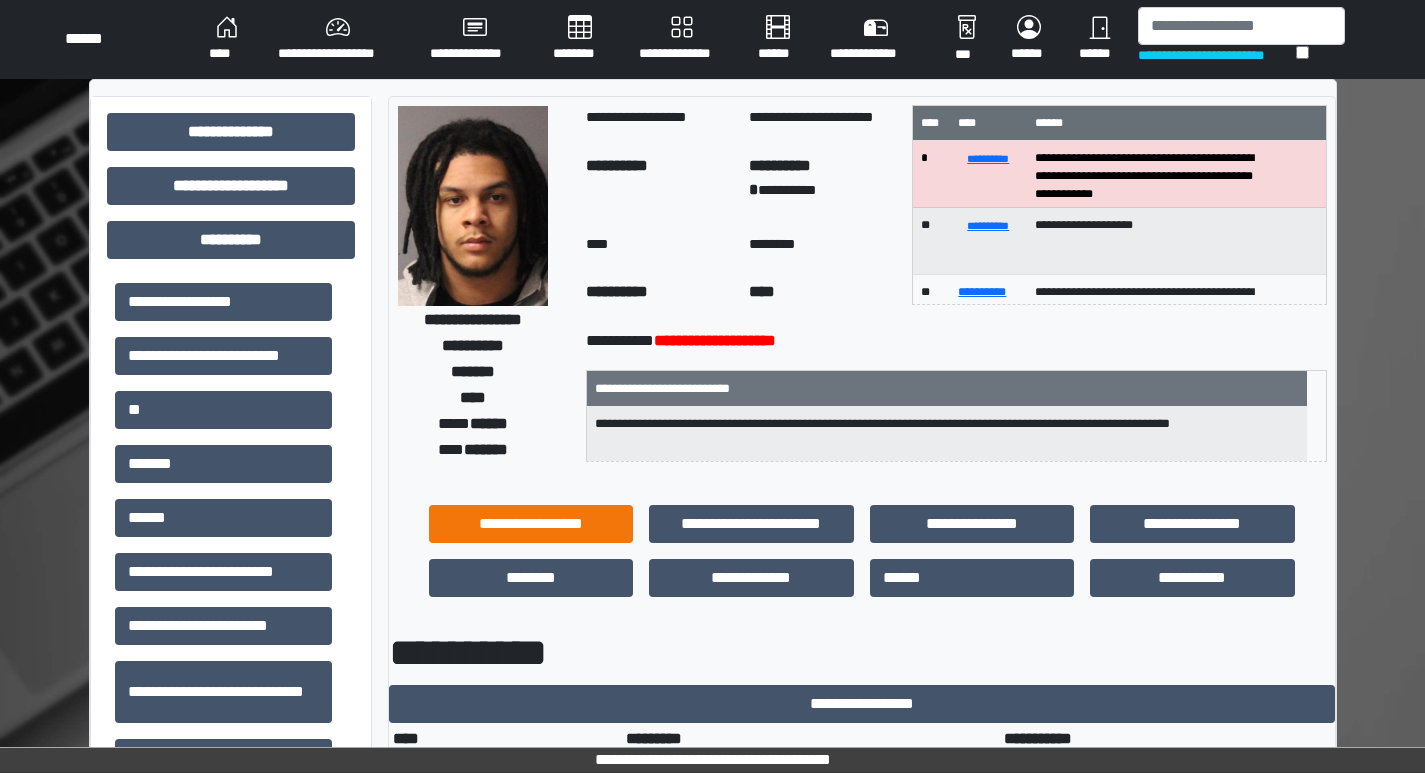 scroll, scrollTop: 0, scrollLeft: 0, axis: both 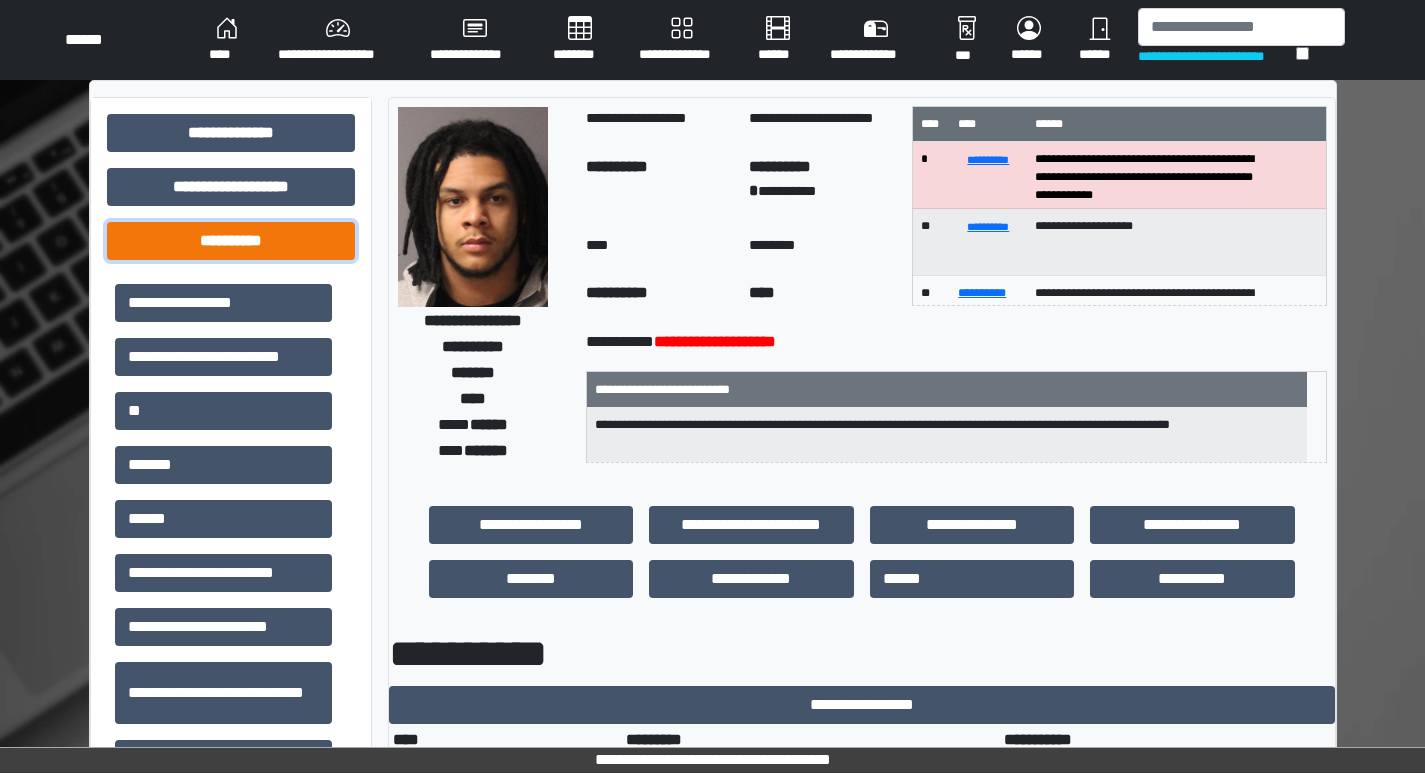 click on "**********" at bounding box center (231, 133) 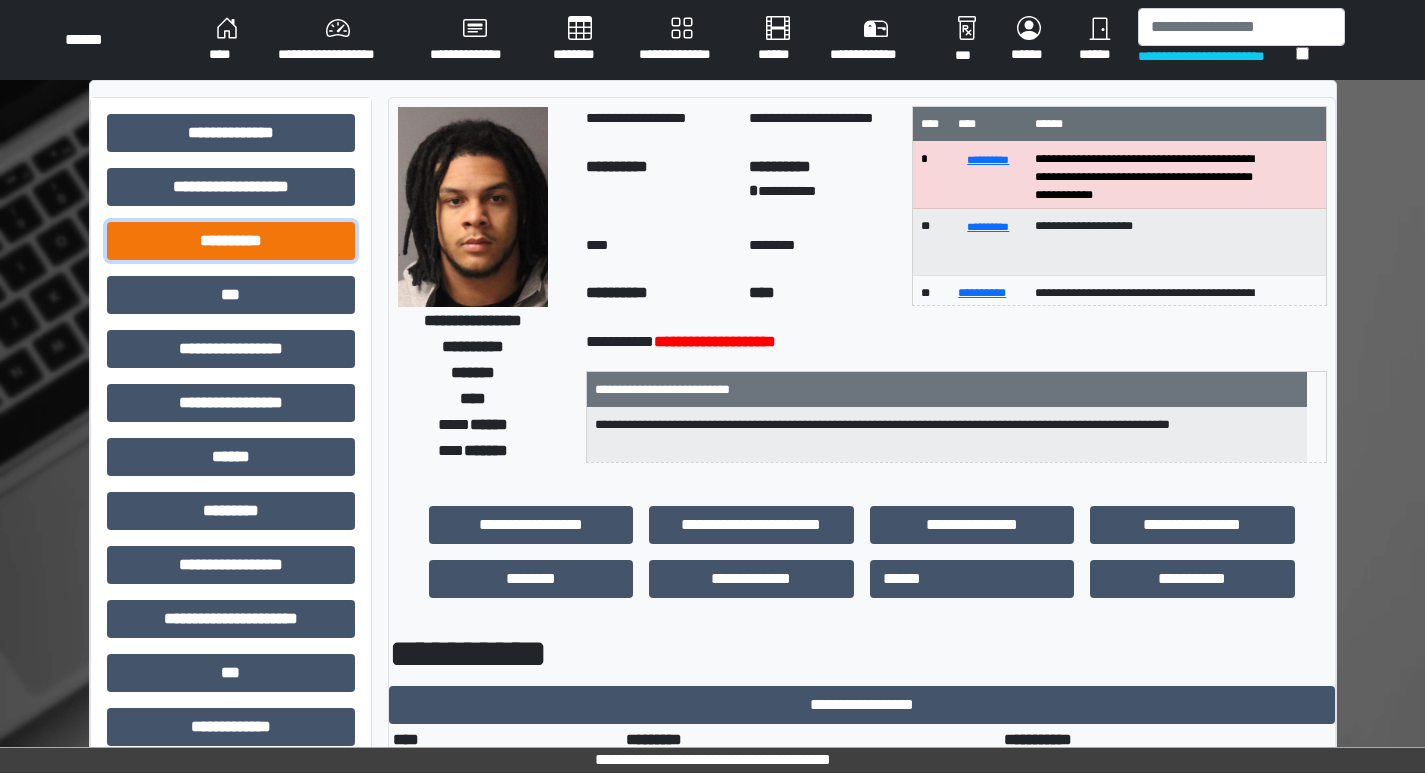 click on "**********" at bounding box center (231, 133) 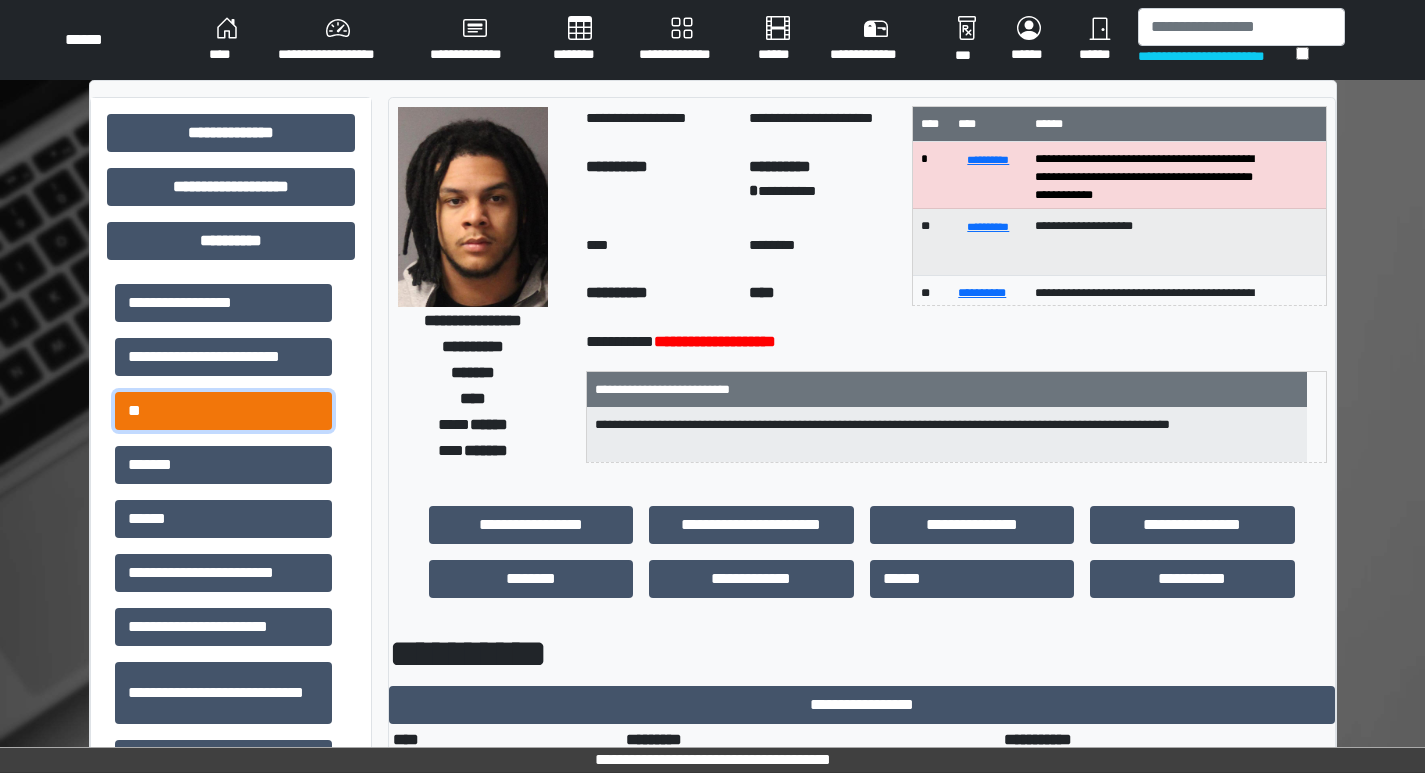 click on "**" at bounding box center (223, 303) 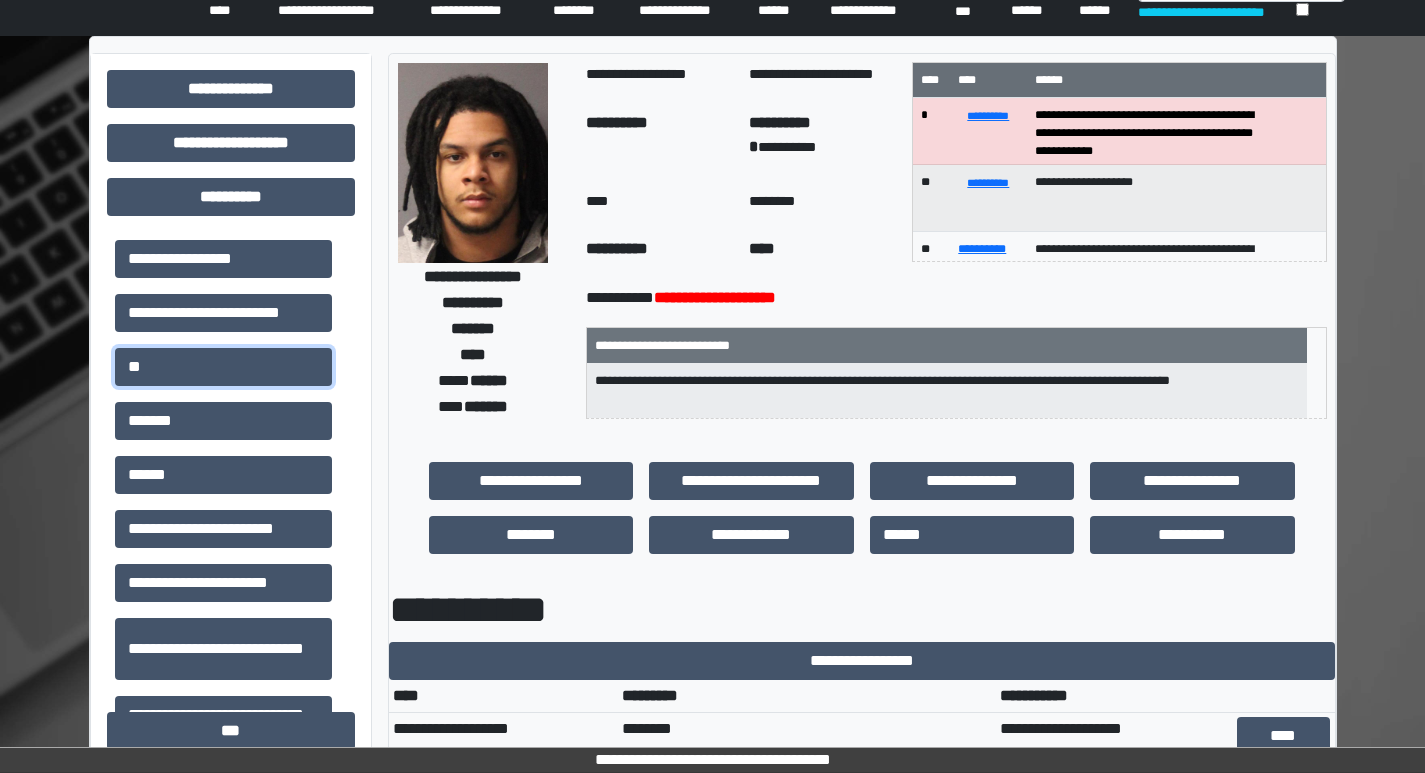 scroll, scrollTop: 0, scrollLeft: 0, axis: both 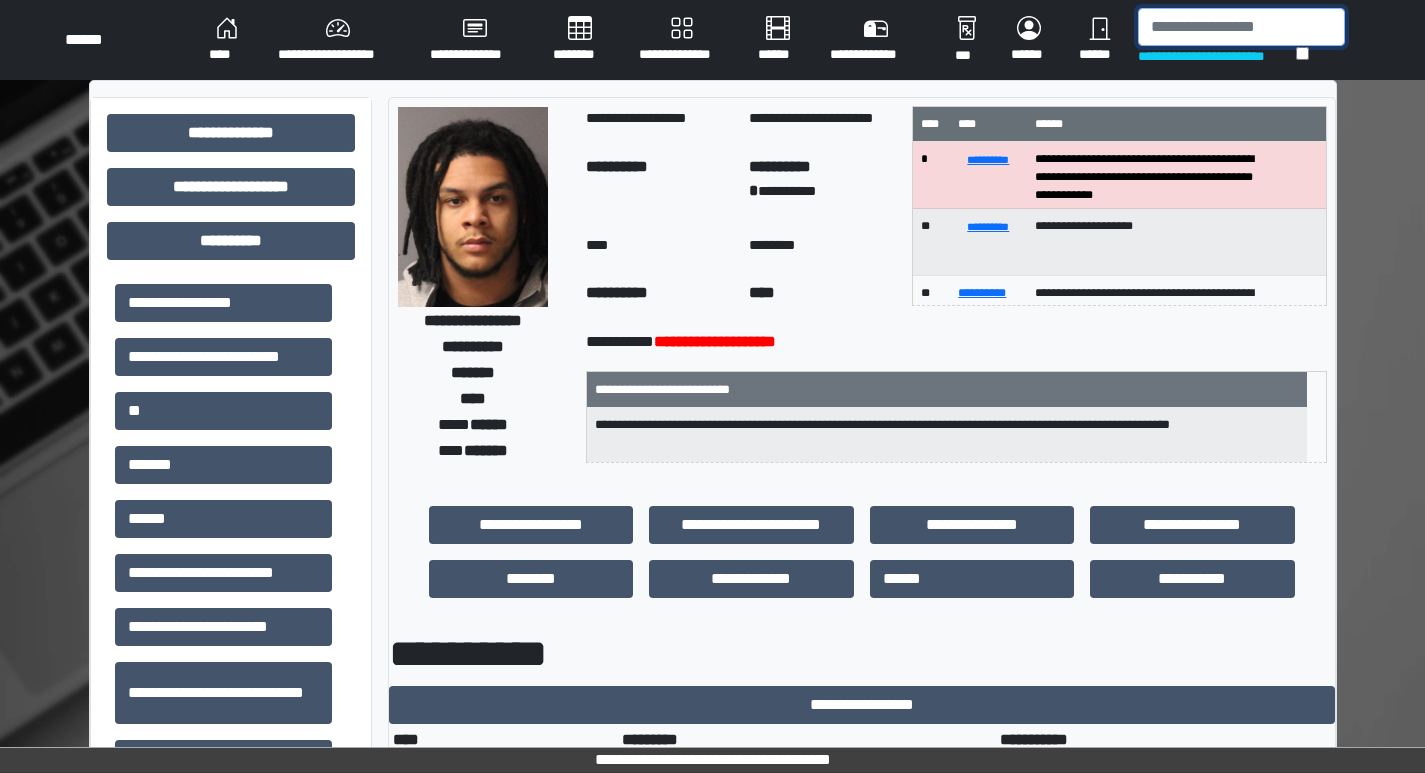 click at bounding box center [1241, 27] 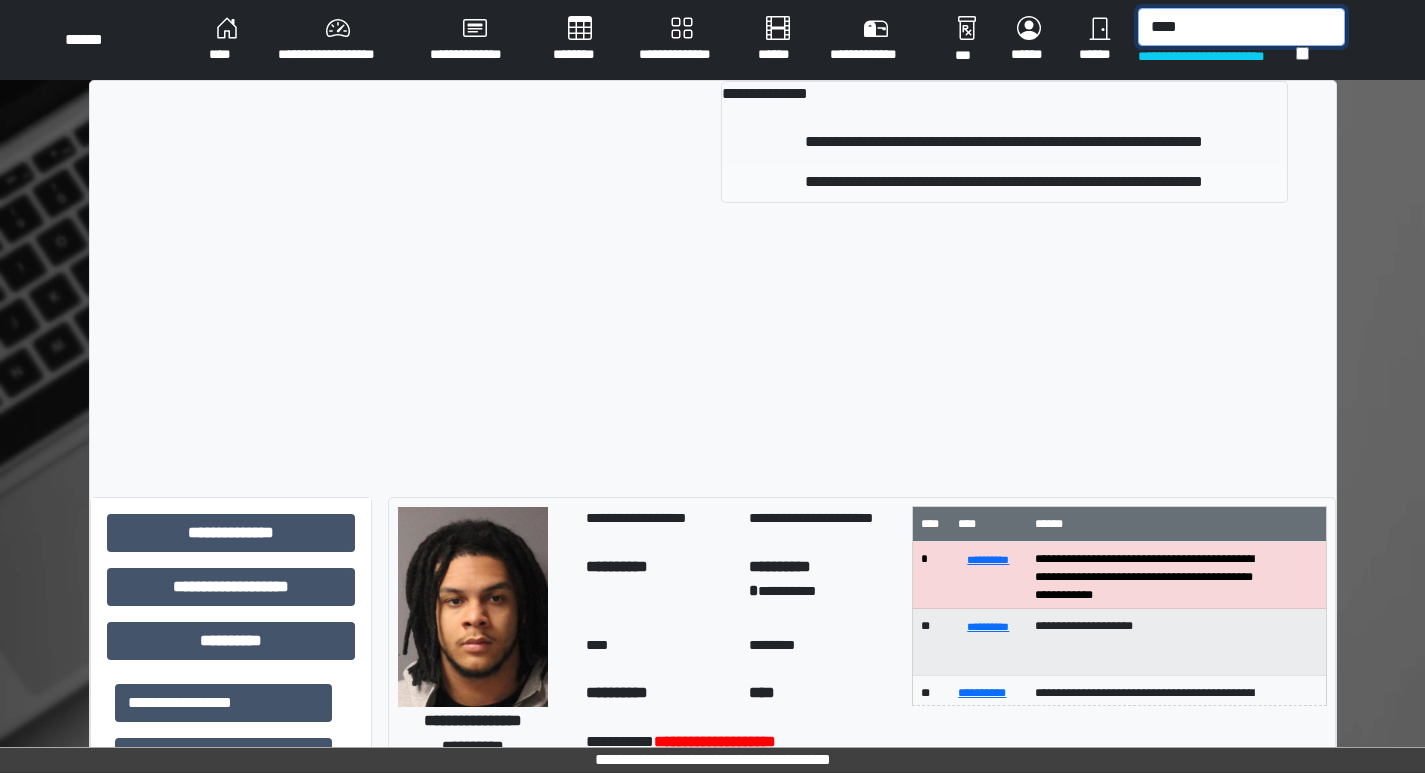 type on "****" 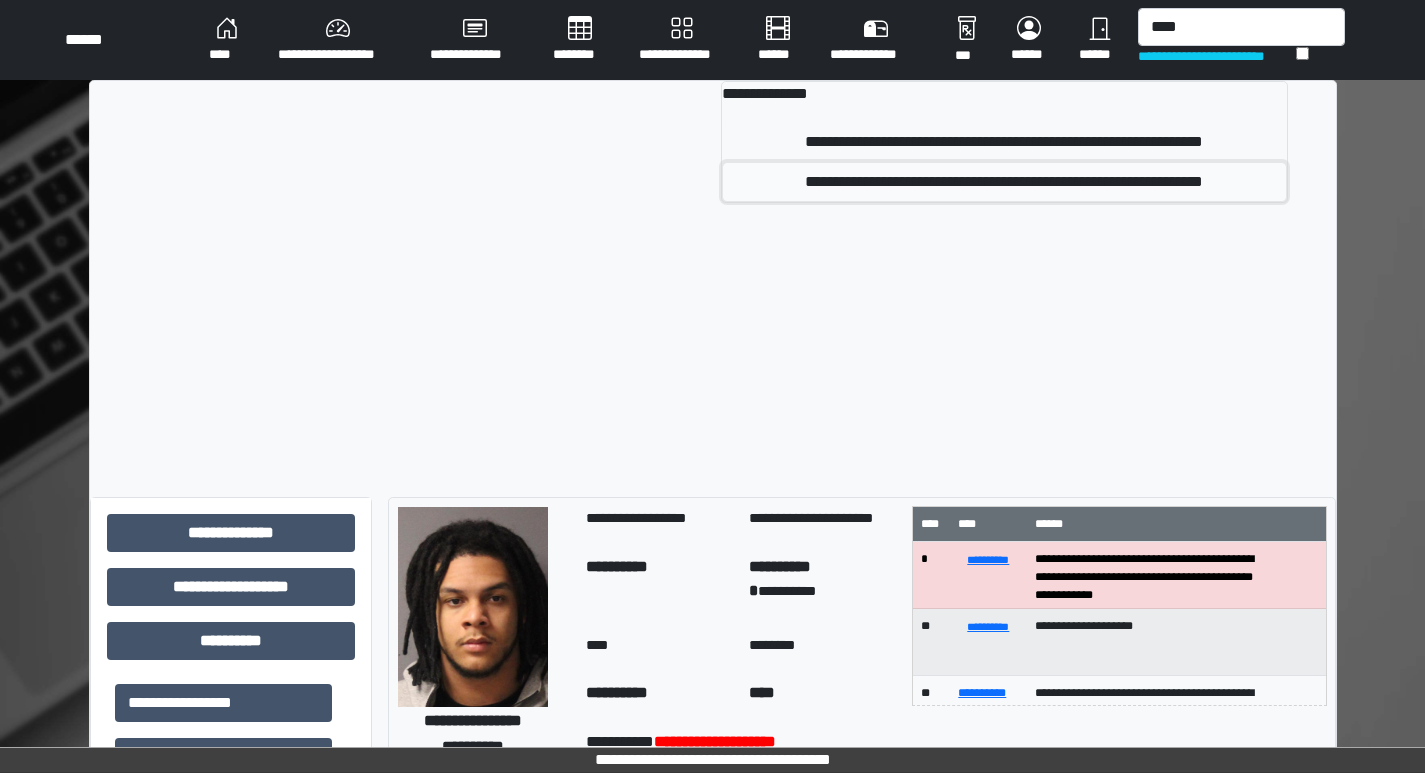 click on "**********" at bounding box center (1004, 142) 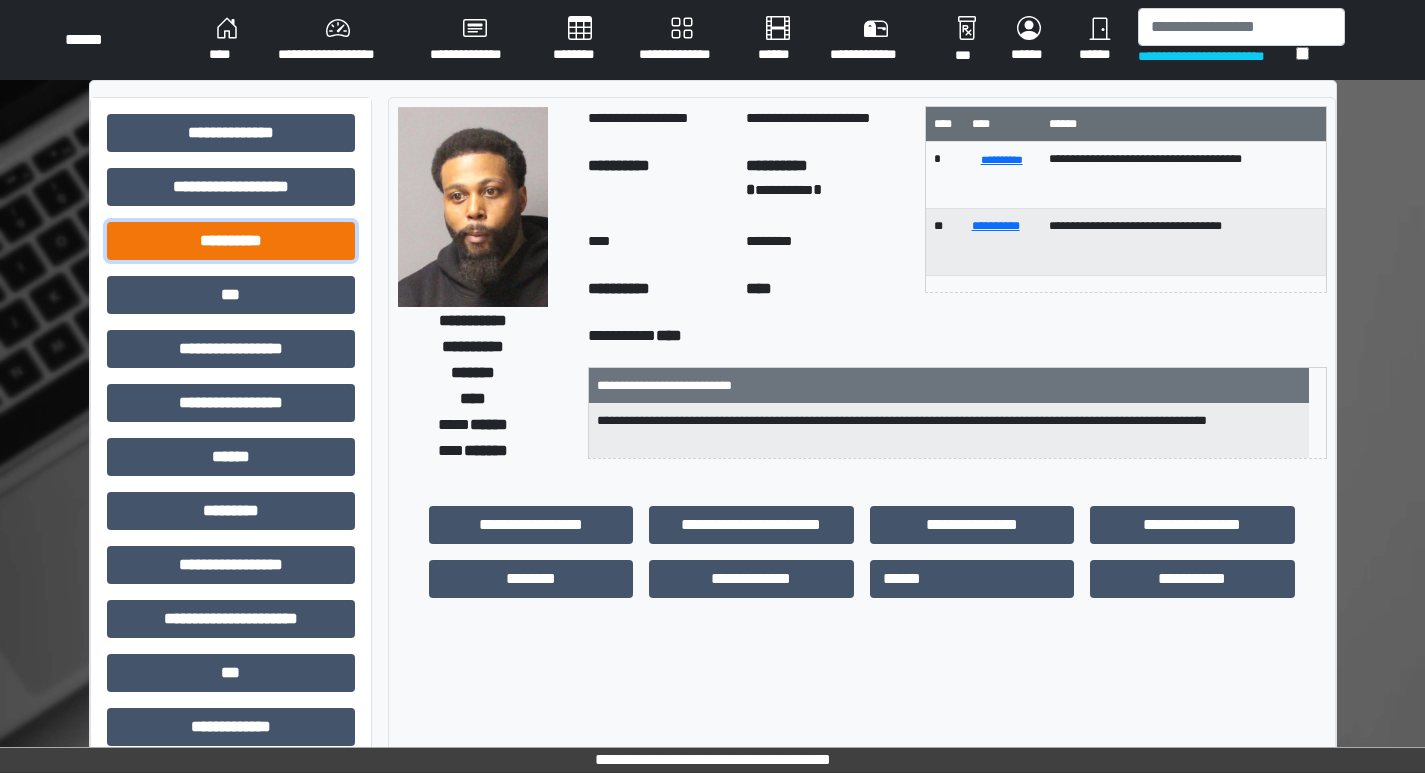click on "**********" at bounding box center [231, 133] 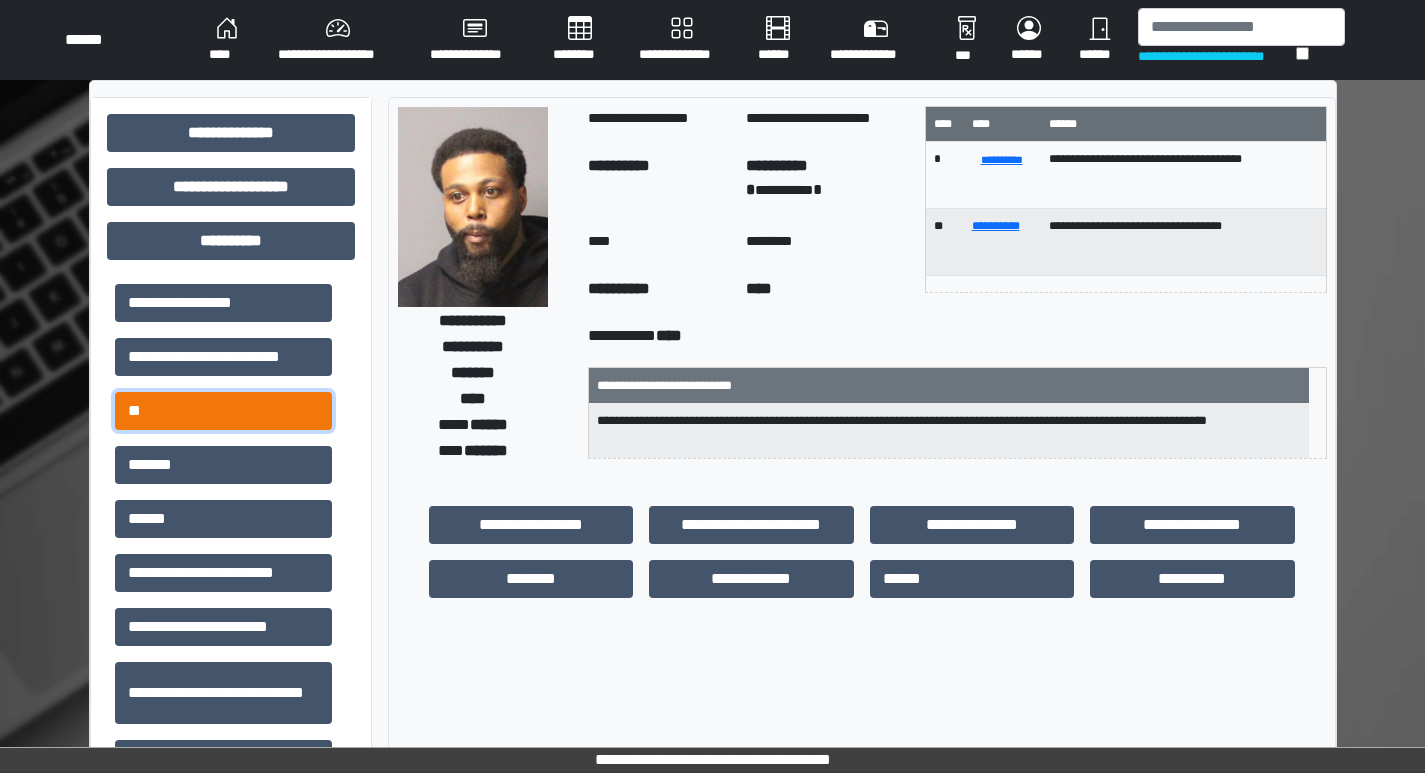 click on "**" at bounding box center [223, 303] 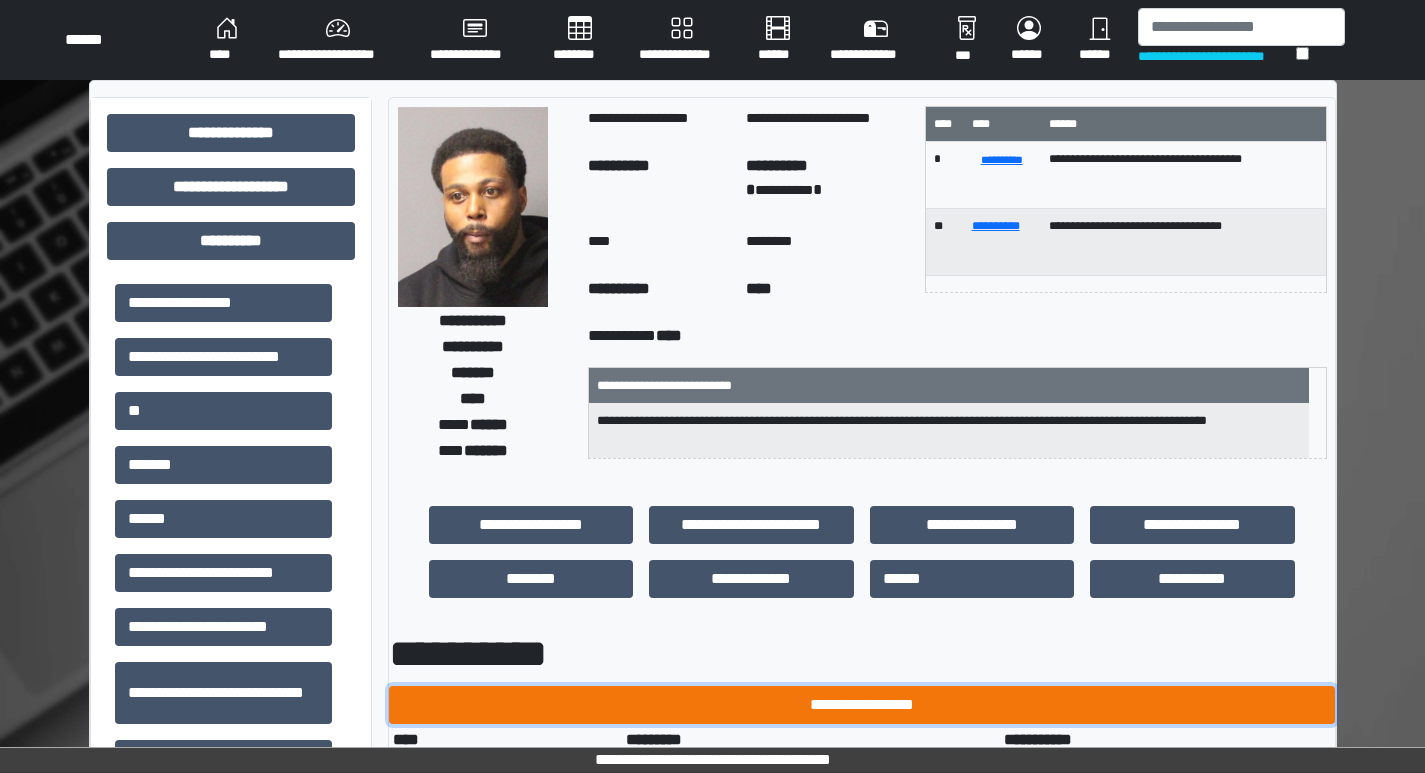 click on "**********" at bounding box center (862, 705) 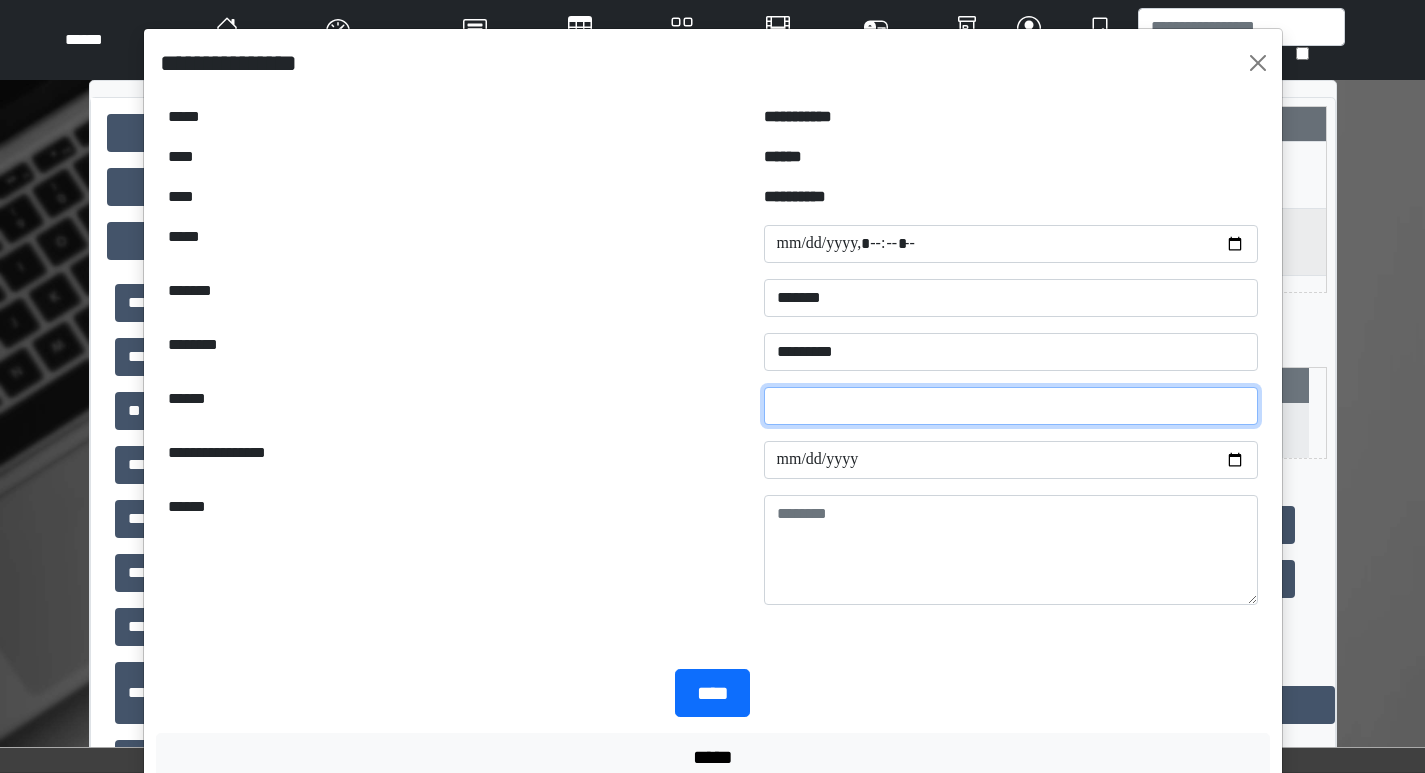 click at bounding box center [1011, 406] 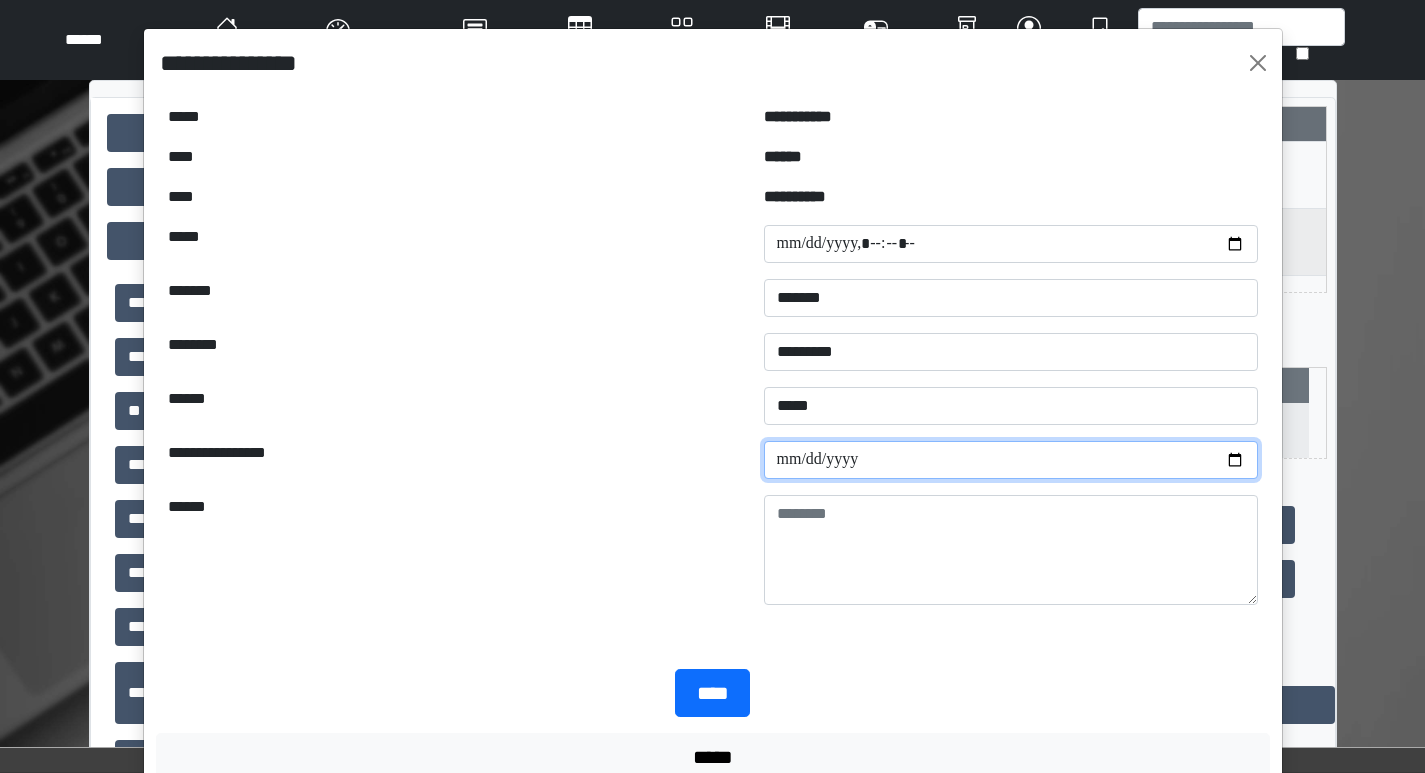 click at bounding box center [1011, 460] 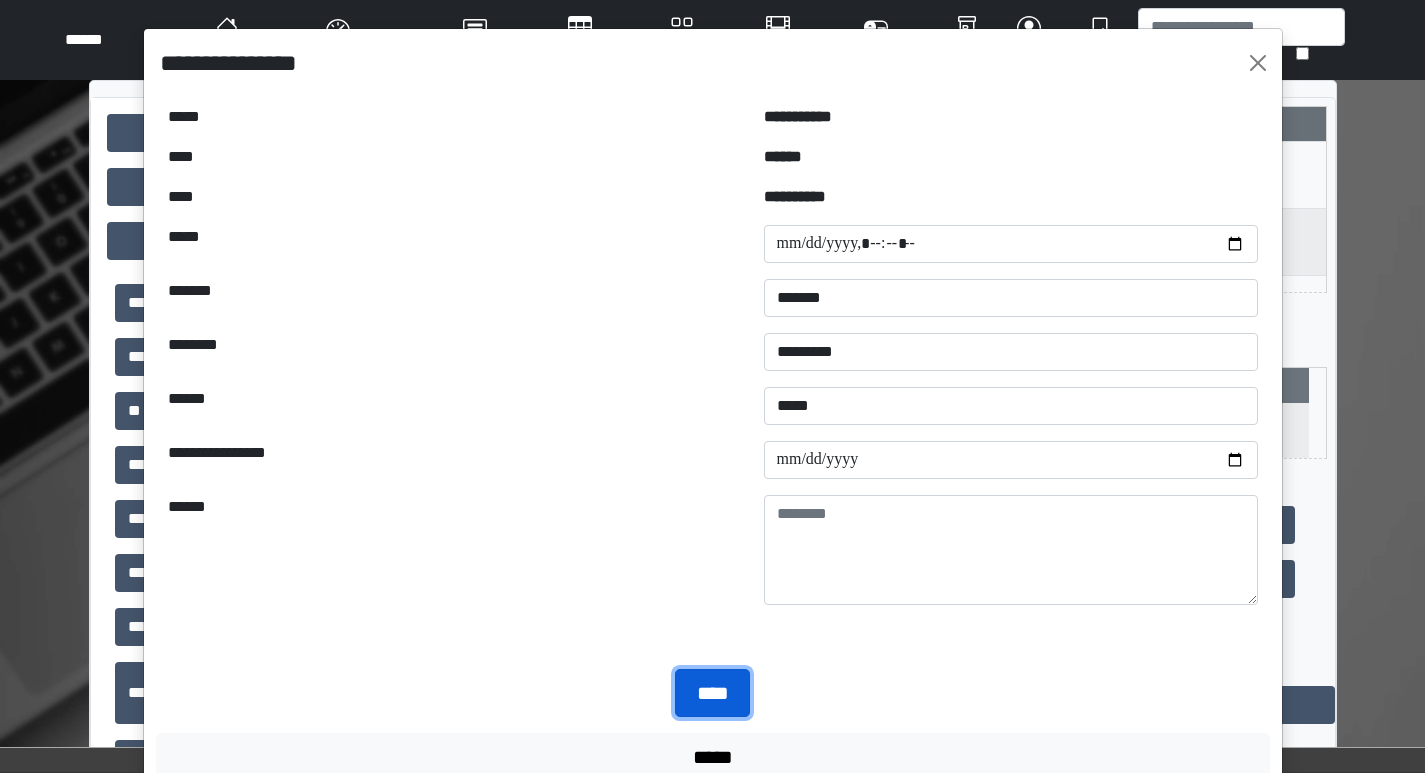 click on "****" at bounding box center [712, 693] 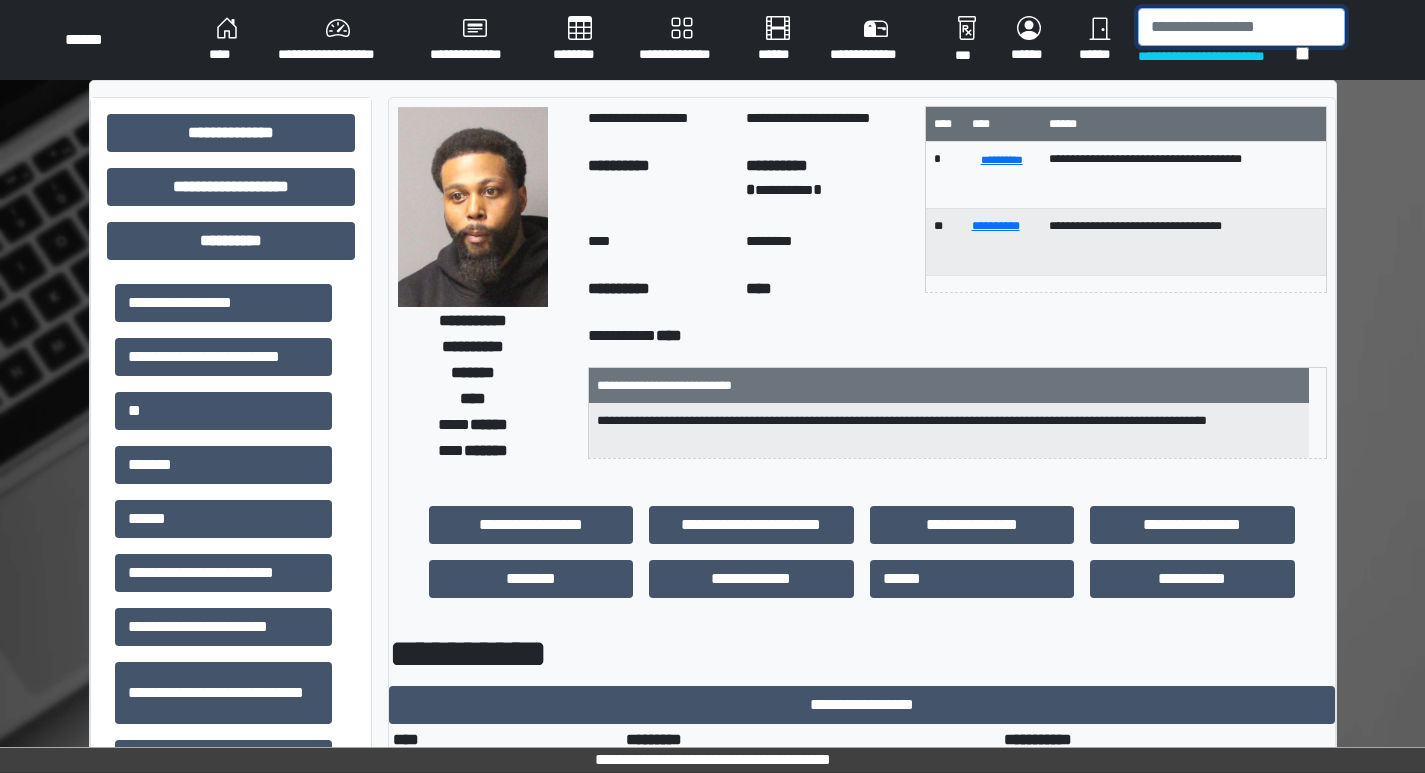click at bounding box center (1241, 27) 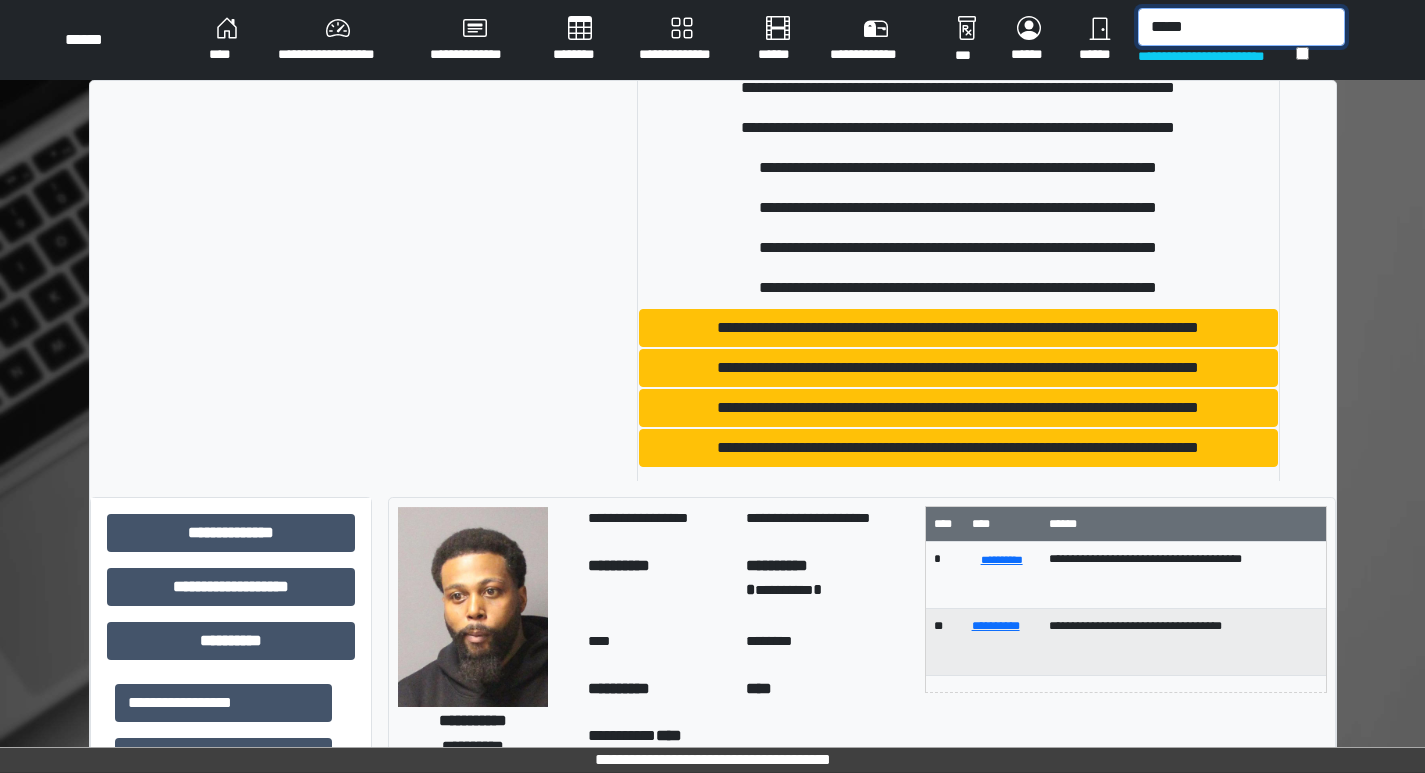scroll, scrollTop: 240, scrollLeft: 0, axis: vertical 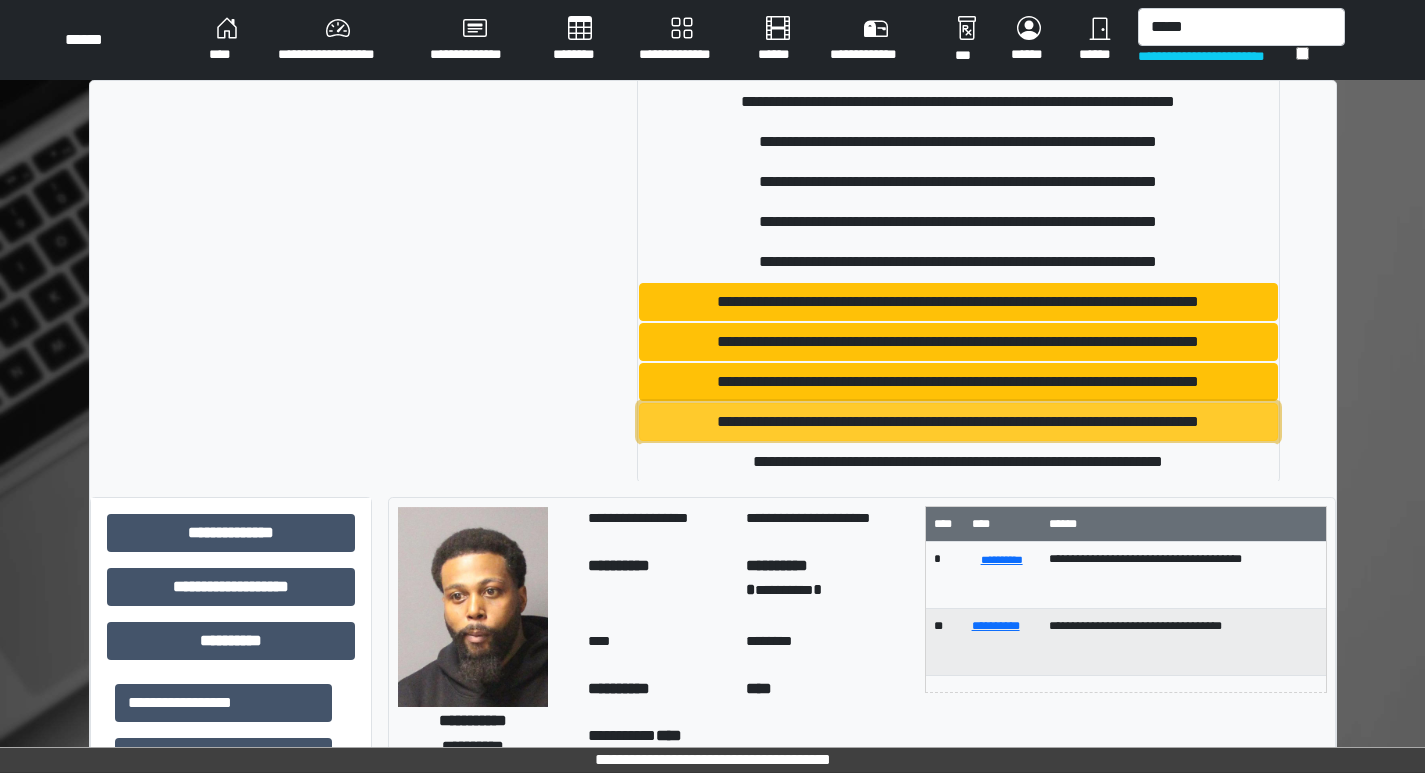 click on "**********" at bounding box center (958, 302) 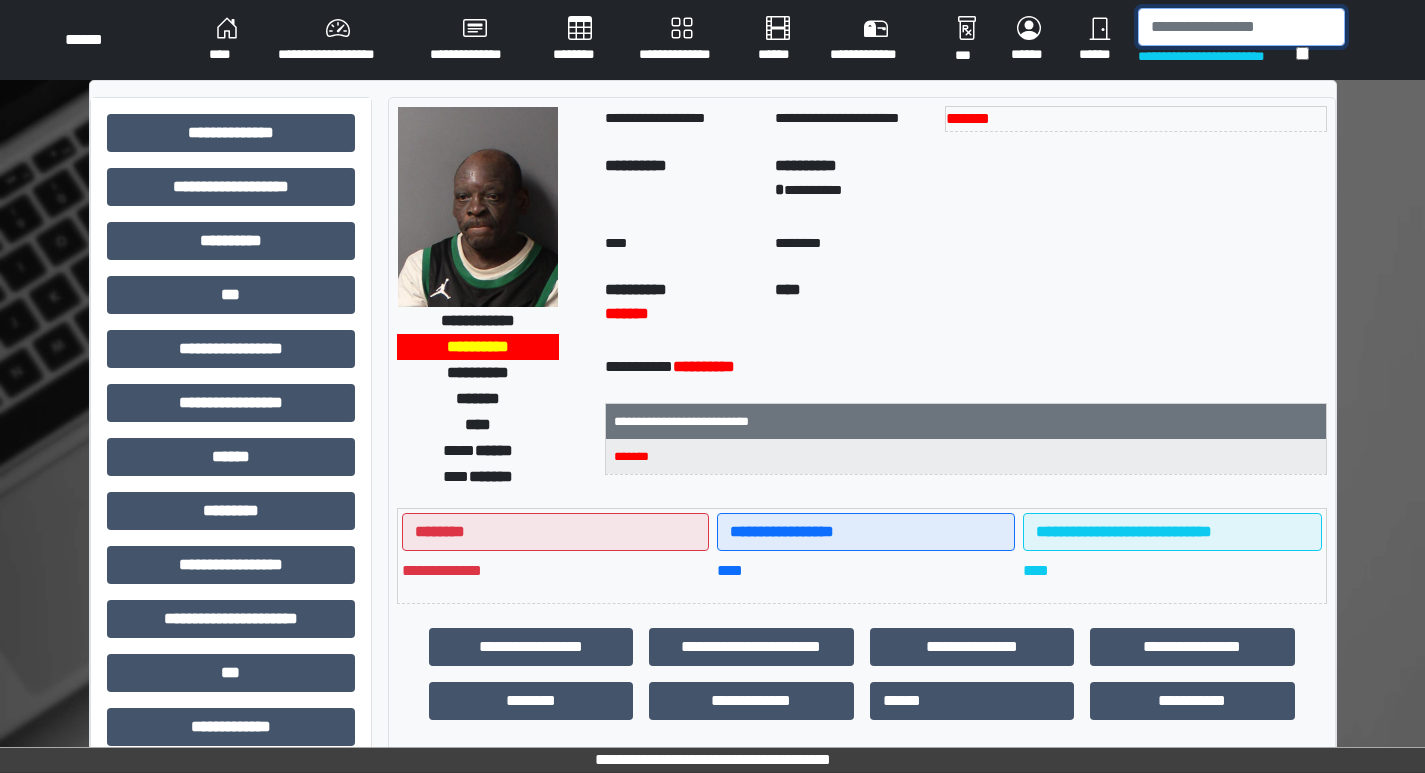 drag, startPoint x: 1142, startPoint y: 29, endPoint x: 1088, endPoint y: 114, distance: 100.70253 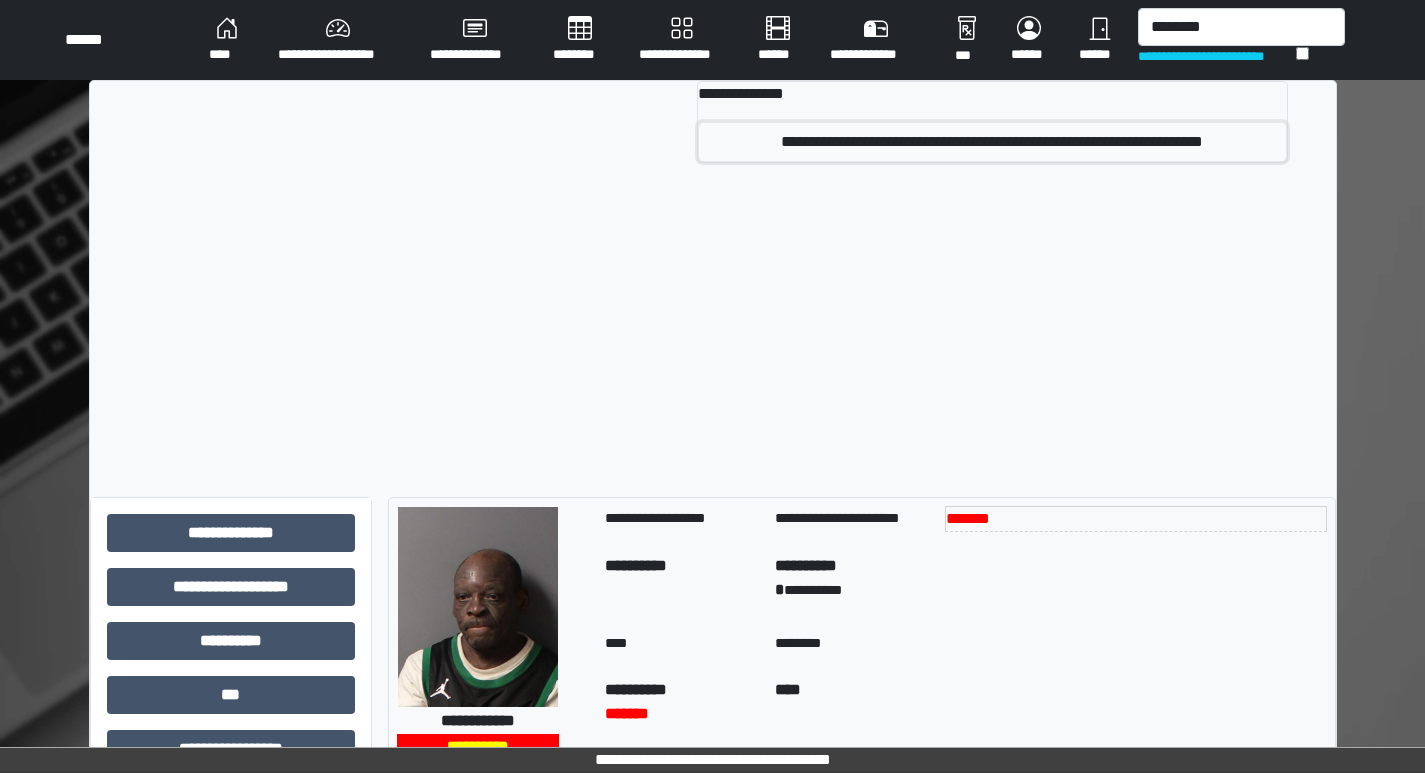 click on "**********" at bounding box center [992, 142] 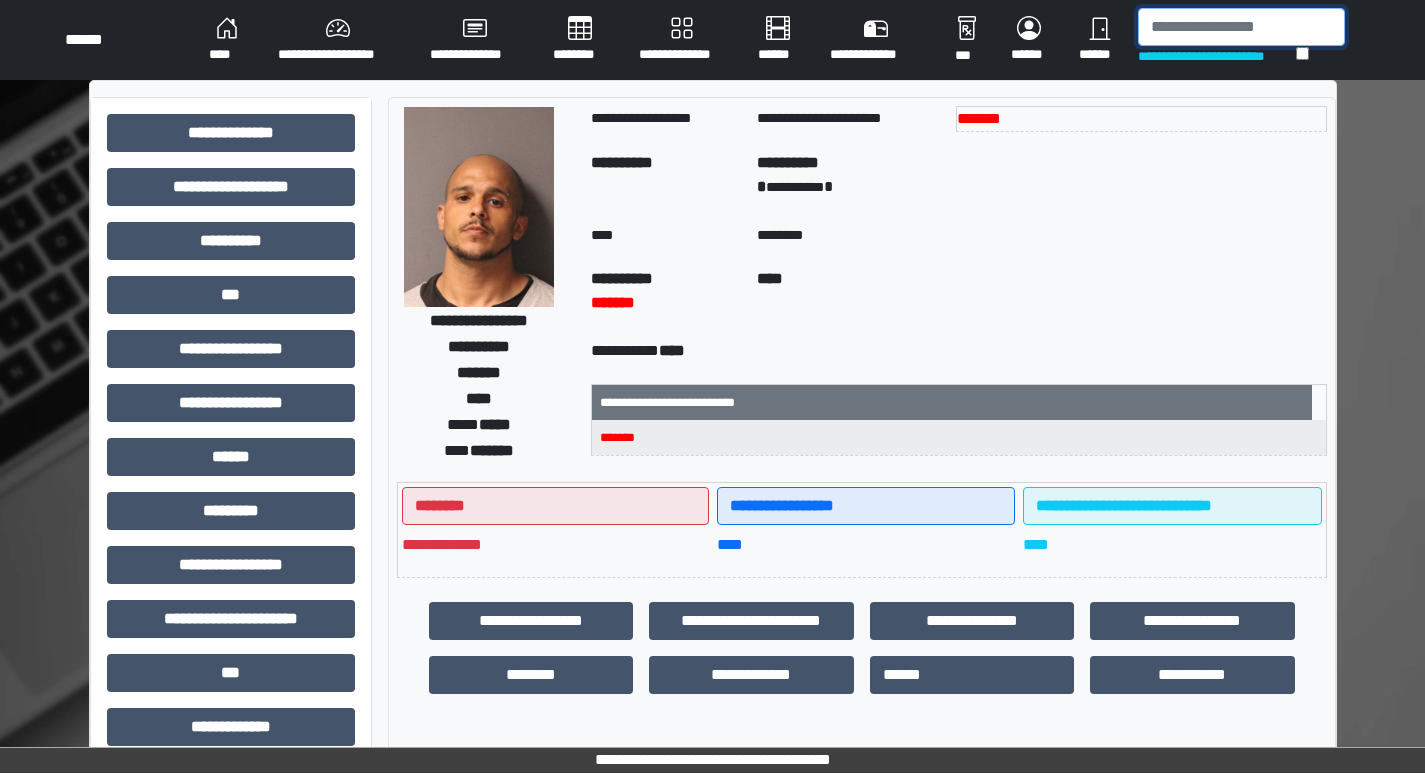 click at bounding box center [1241, 27] 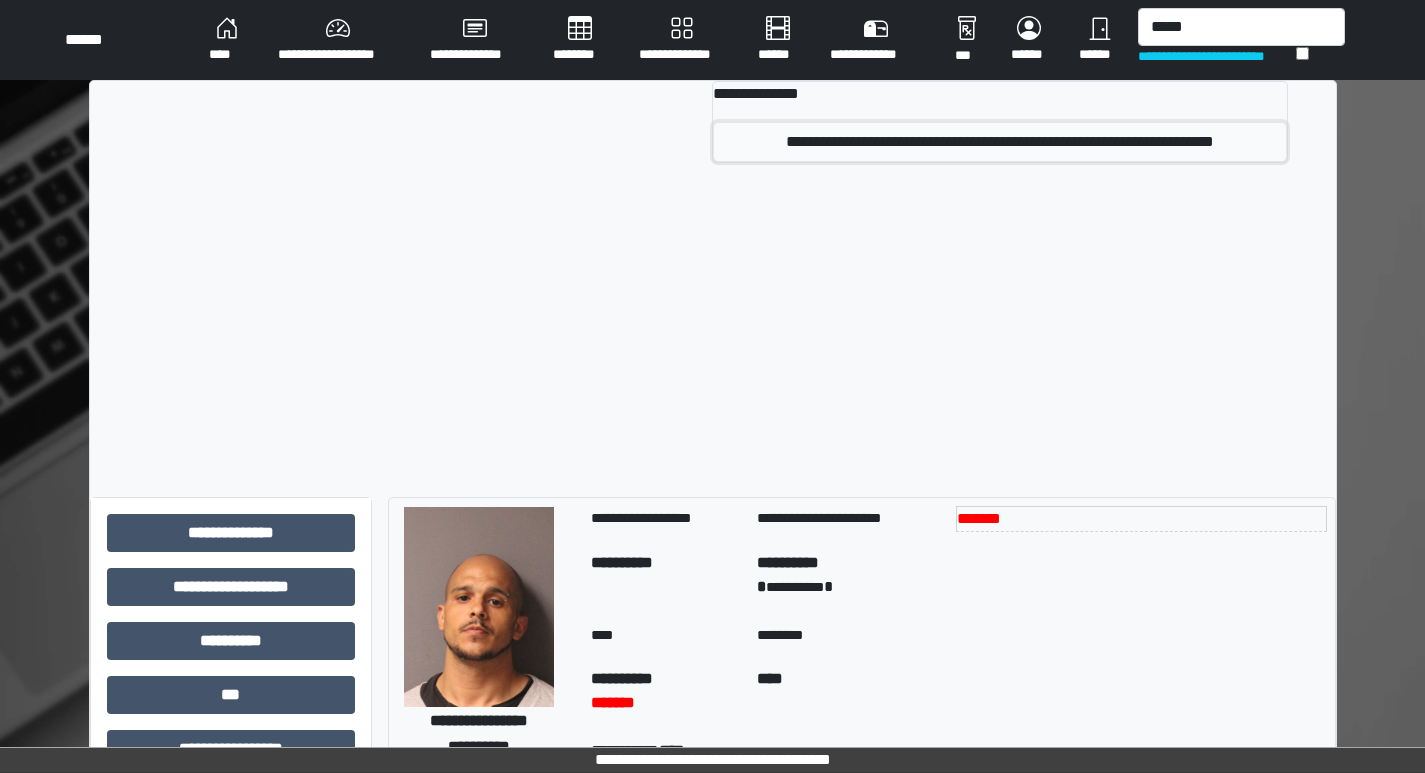 click on "**********" at bounding box center (1000, 142) 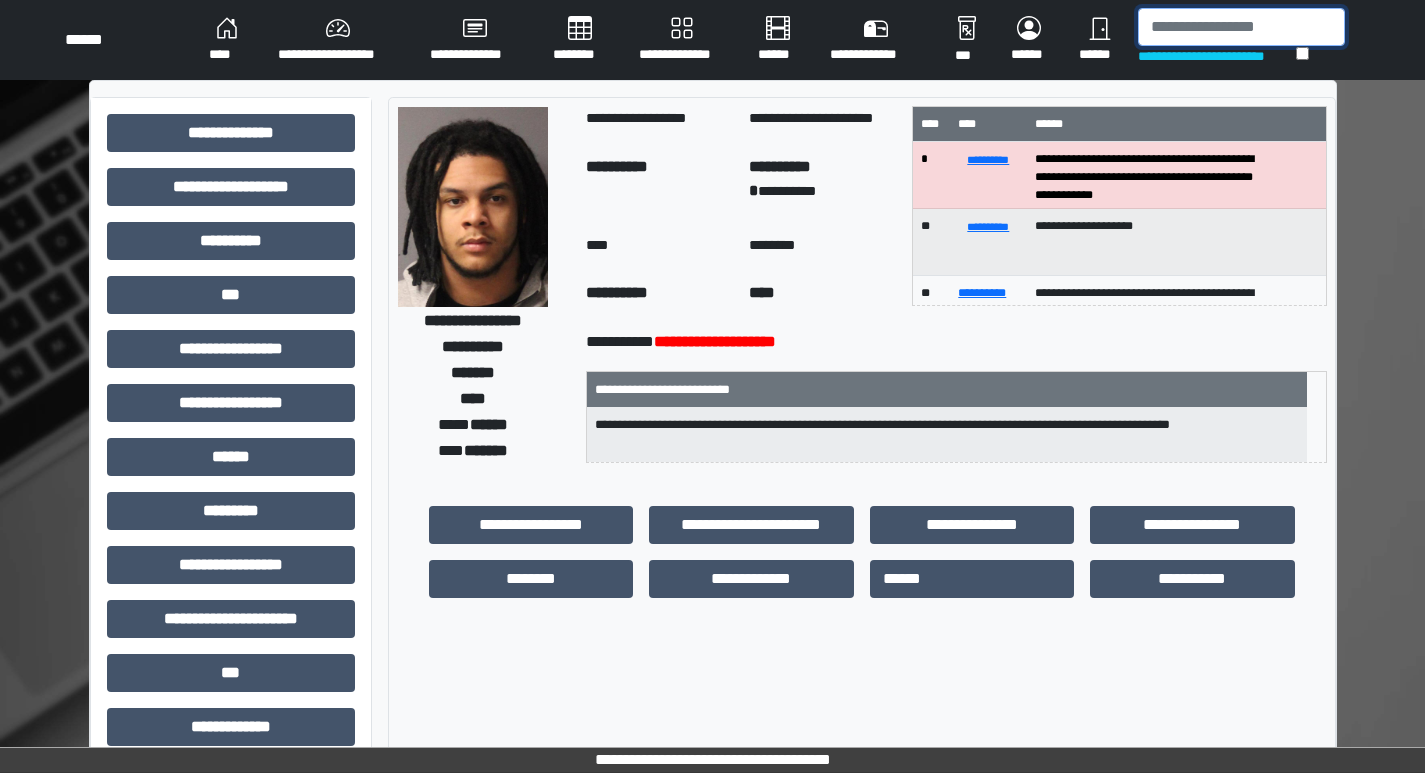 click at bounding box center [1241, 27] 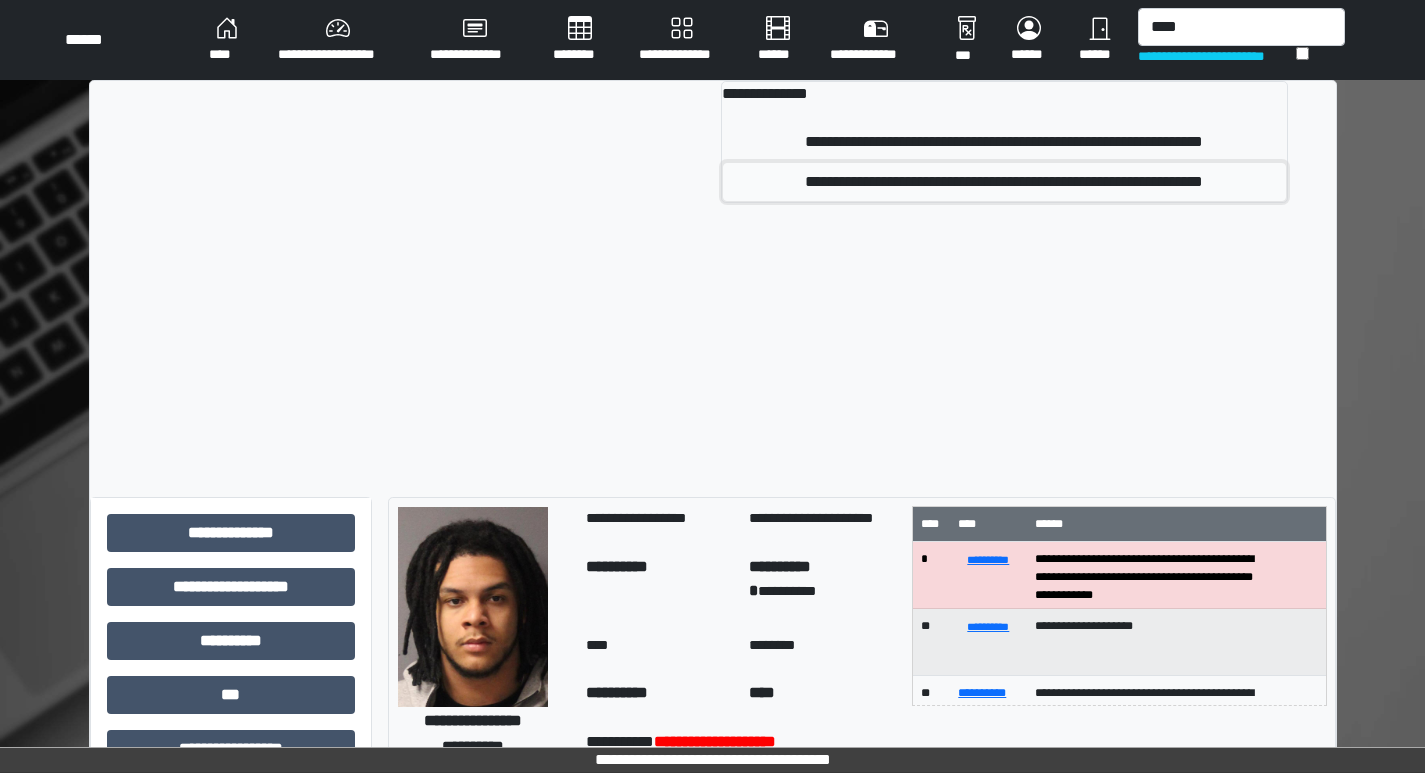 click on "**********" at bounding box center [1004, 142] 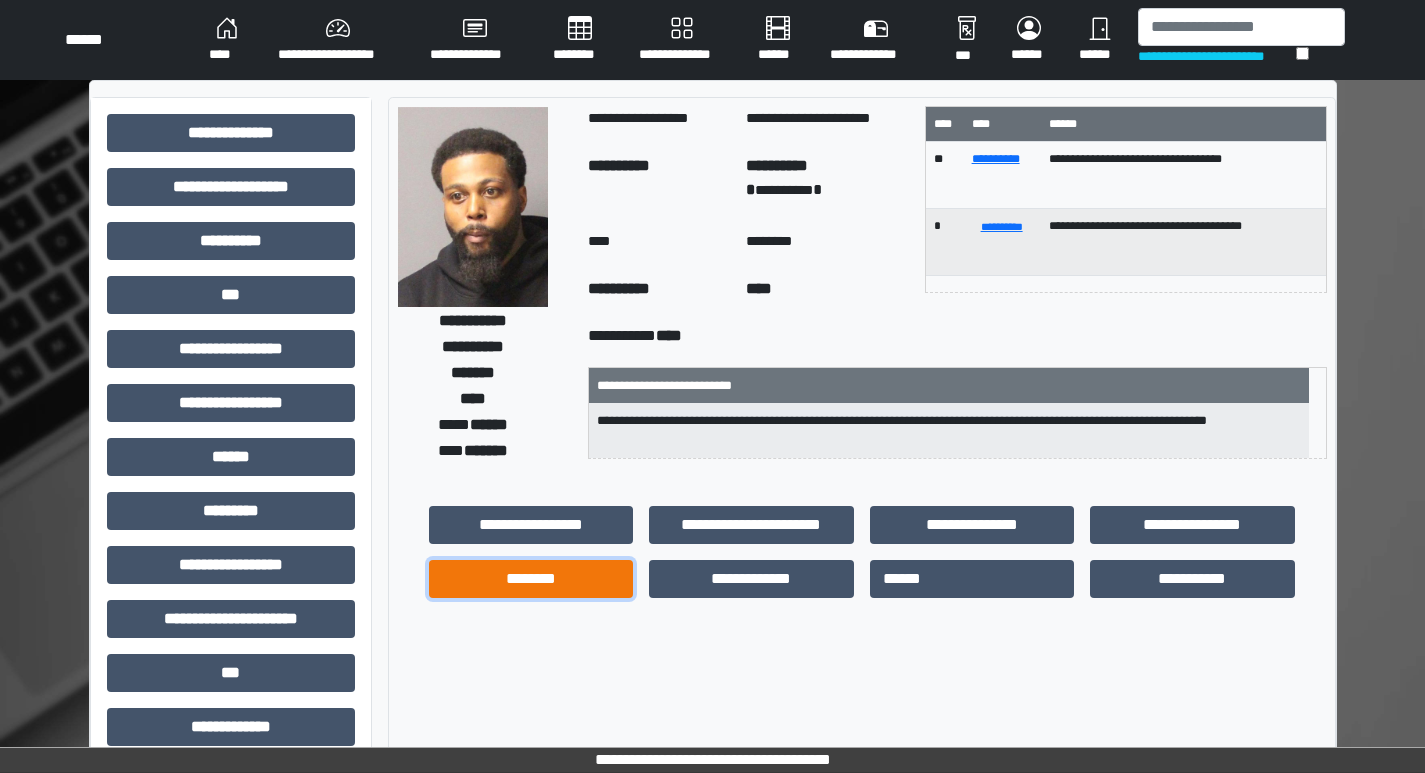 click on "********" at bounding box center (531, 525) 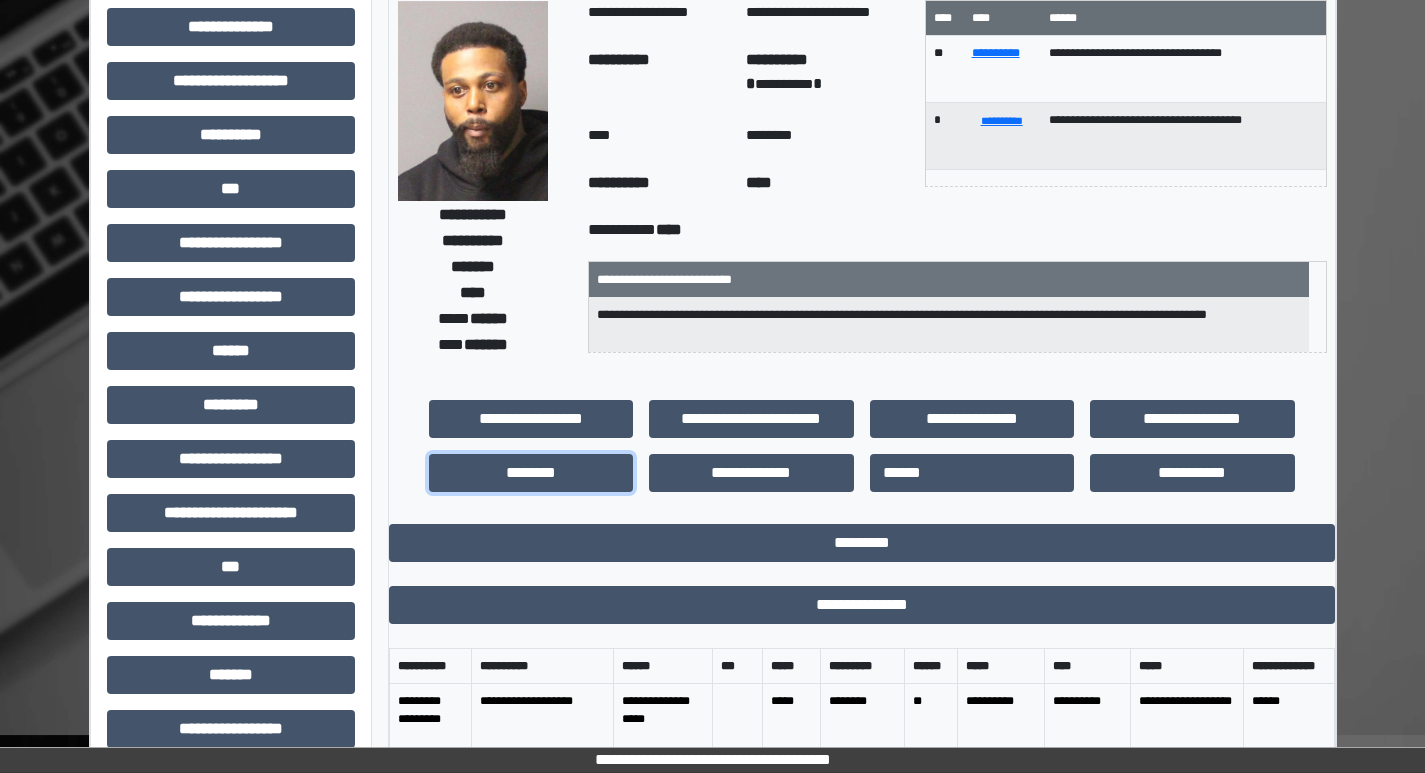 scroll, scrollTop: 200, scrollLeft: 0, axis: vertical 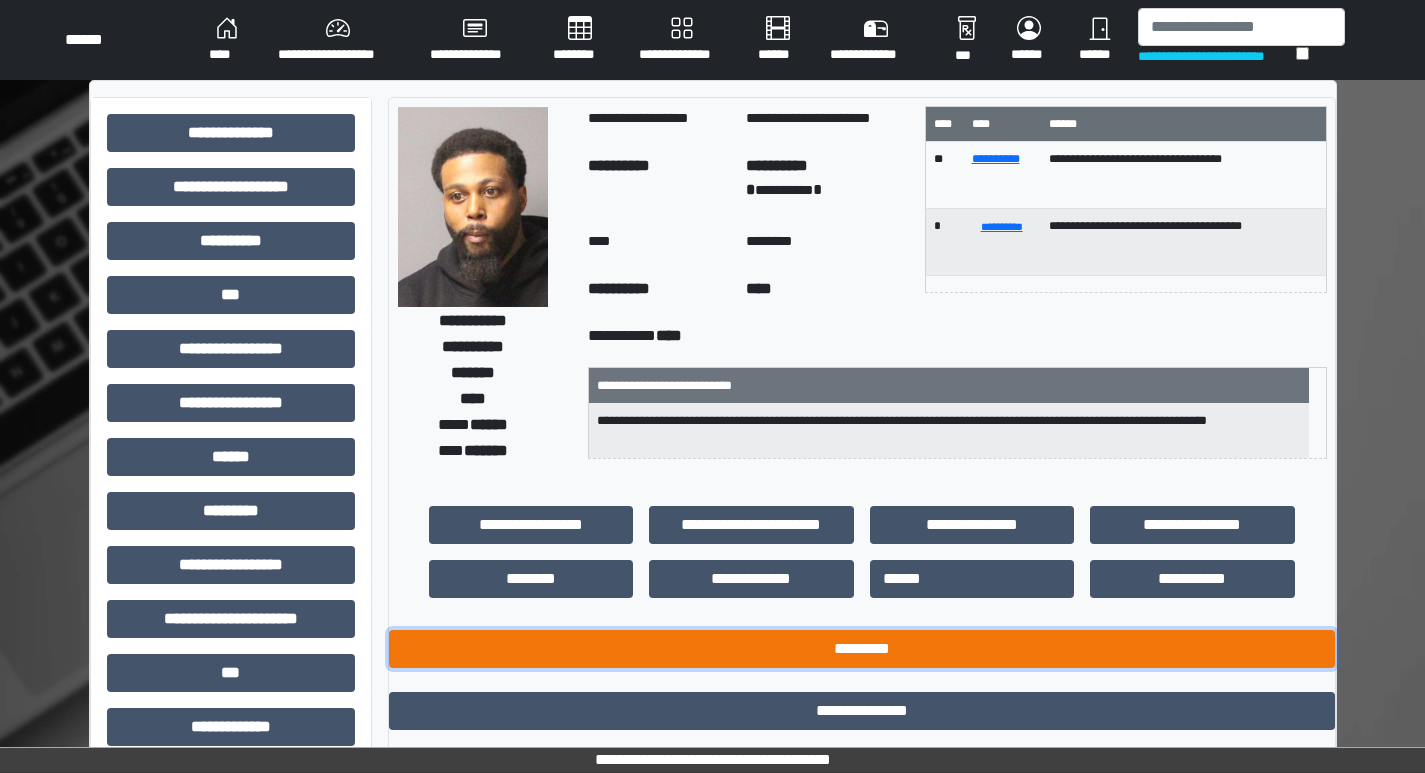 click on "*********" at bounding box center (862, 649) 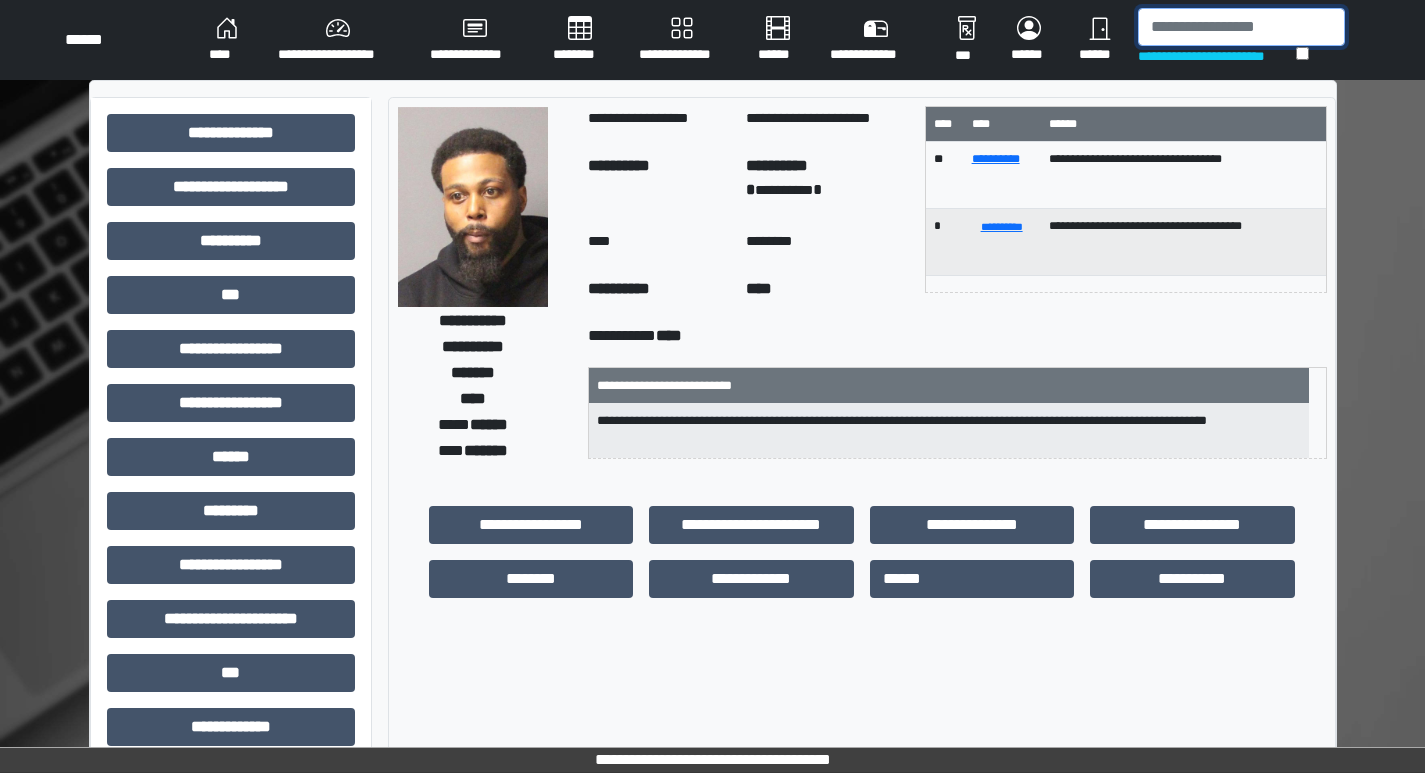 click at bounding box center (1241, 27) 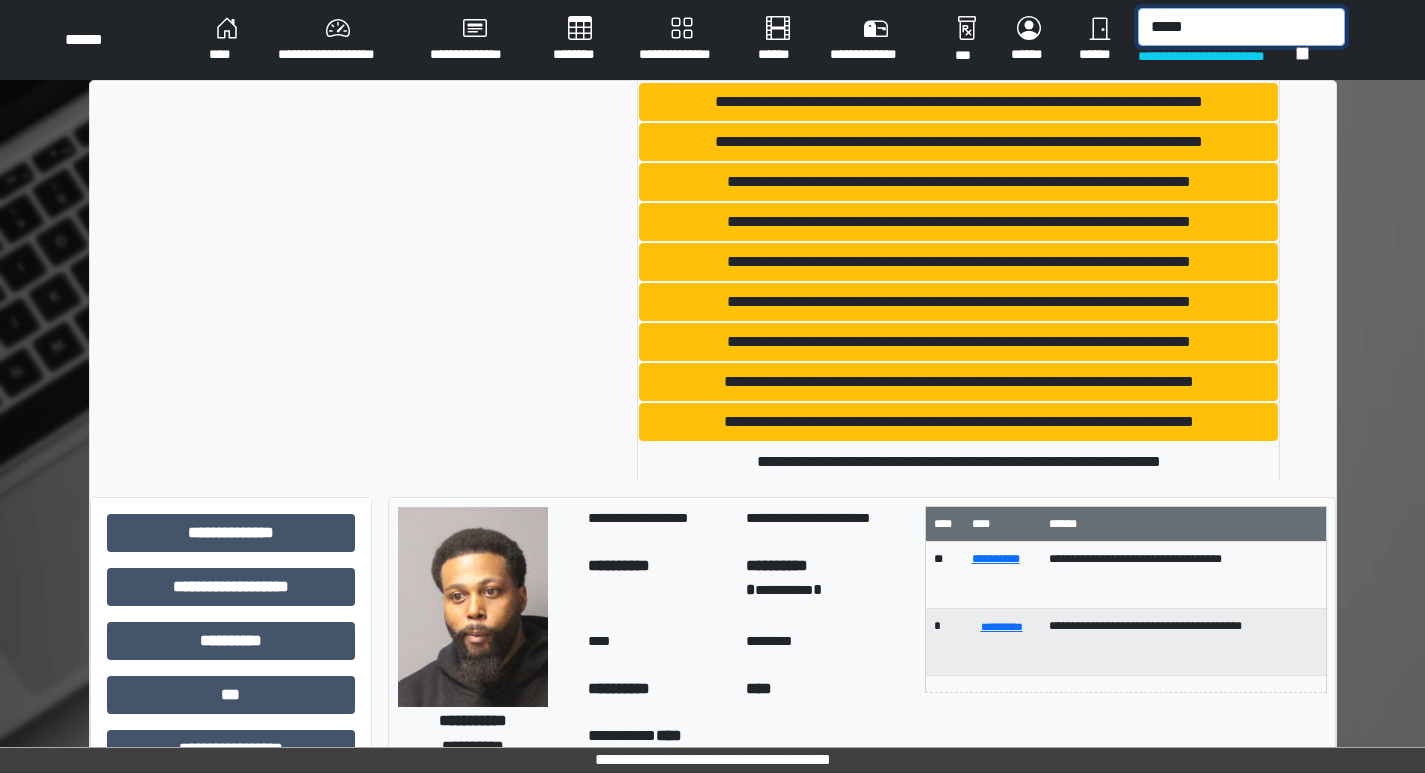 scroll, scrollTop: 178, scrollLeft: 0, axis: vertical 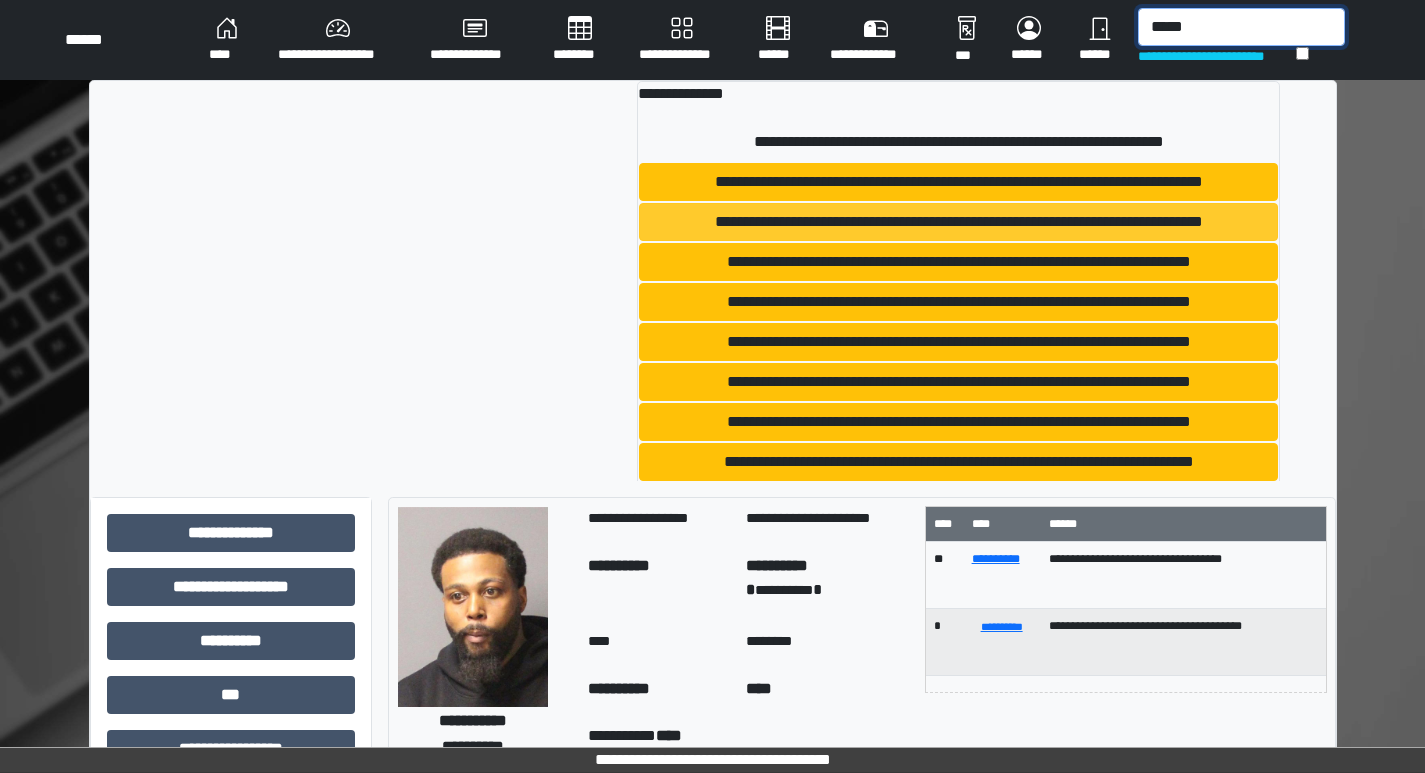 type on "*****" 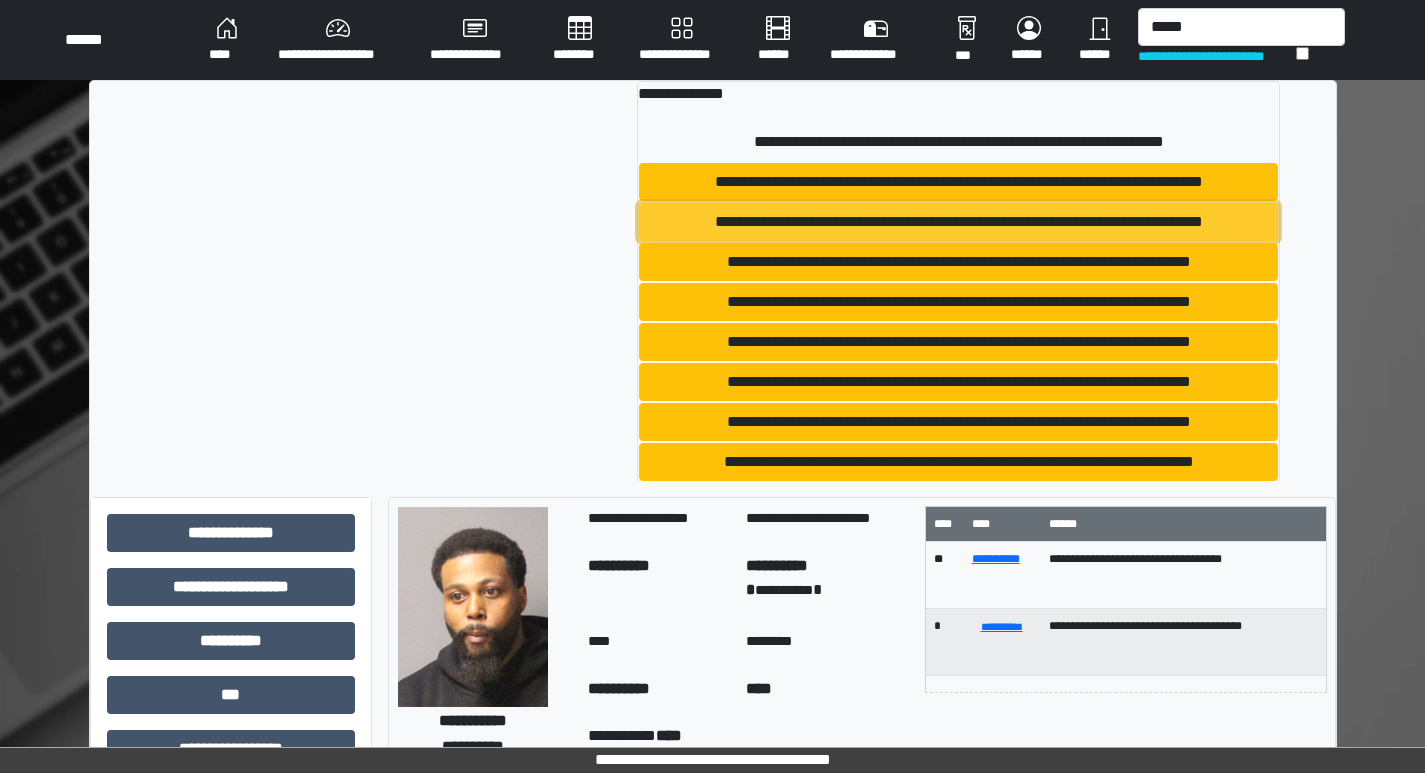 click on "**********" at bounding box center (958, 182) 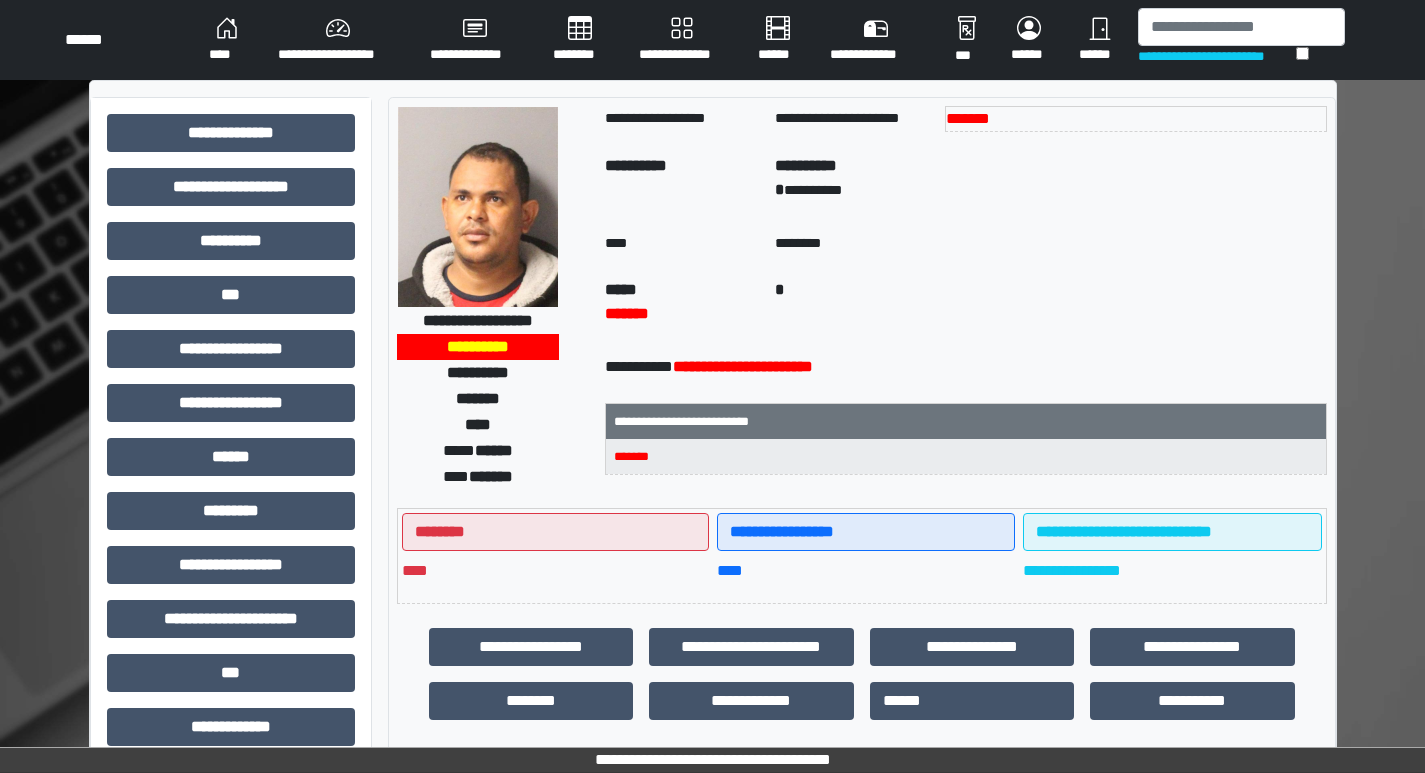 click on "**********" at bounding box center (227, 40) 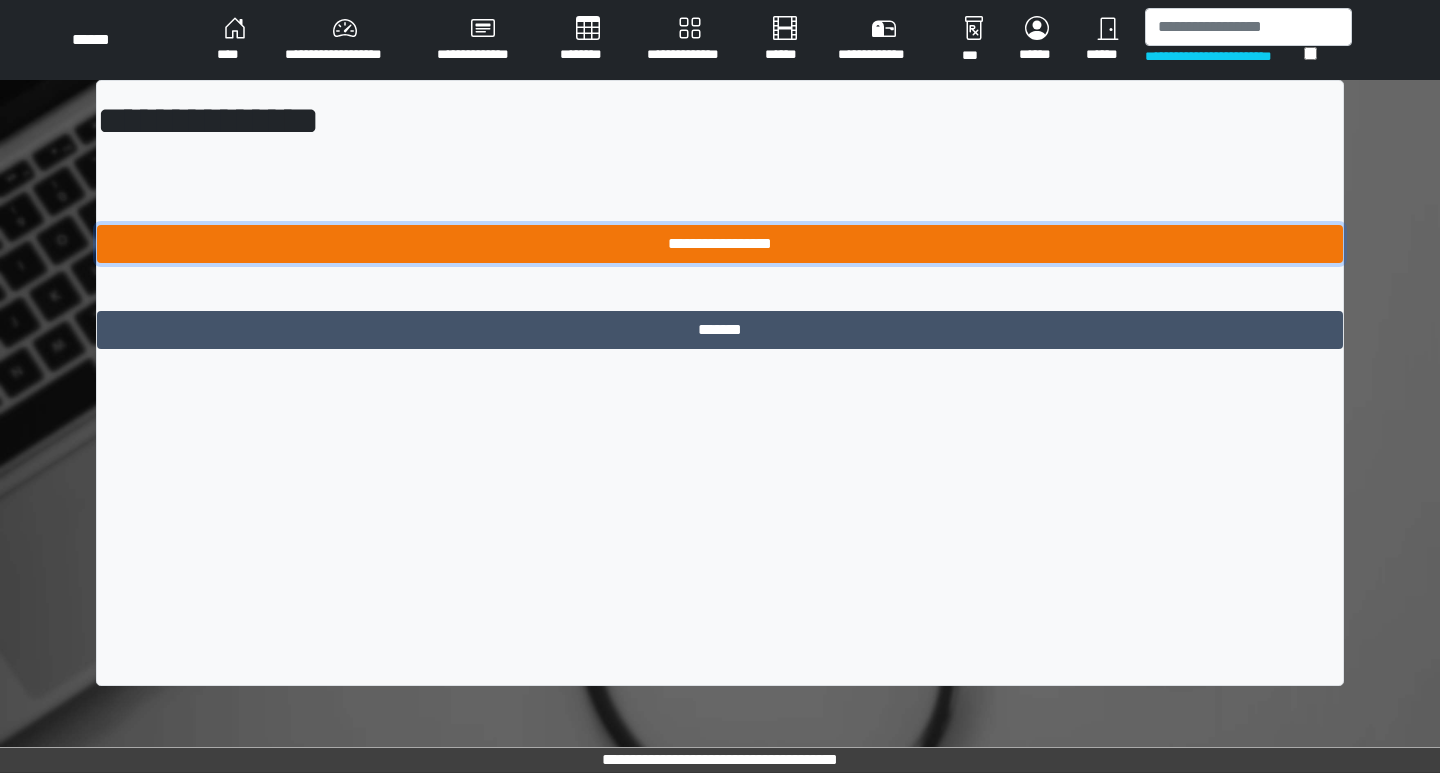 click on "**********" at bounding box center [720, 244] 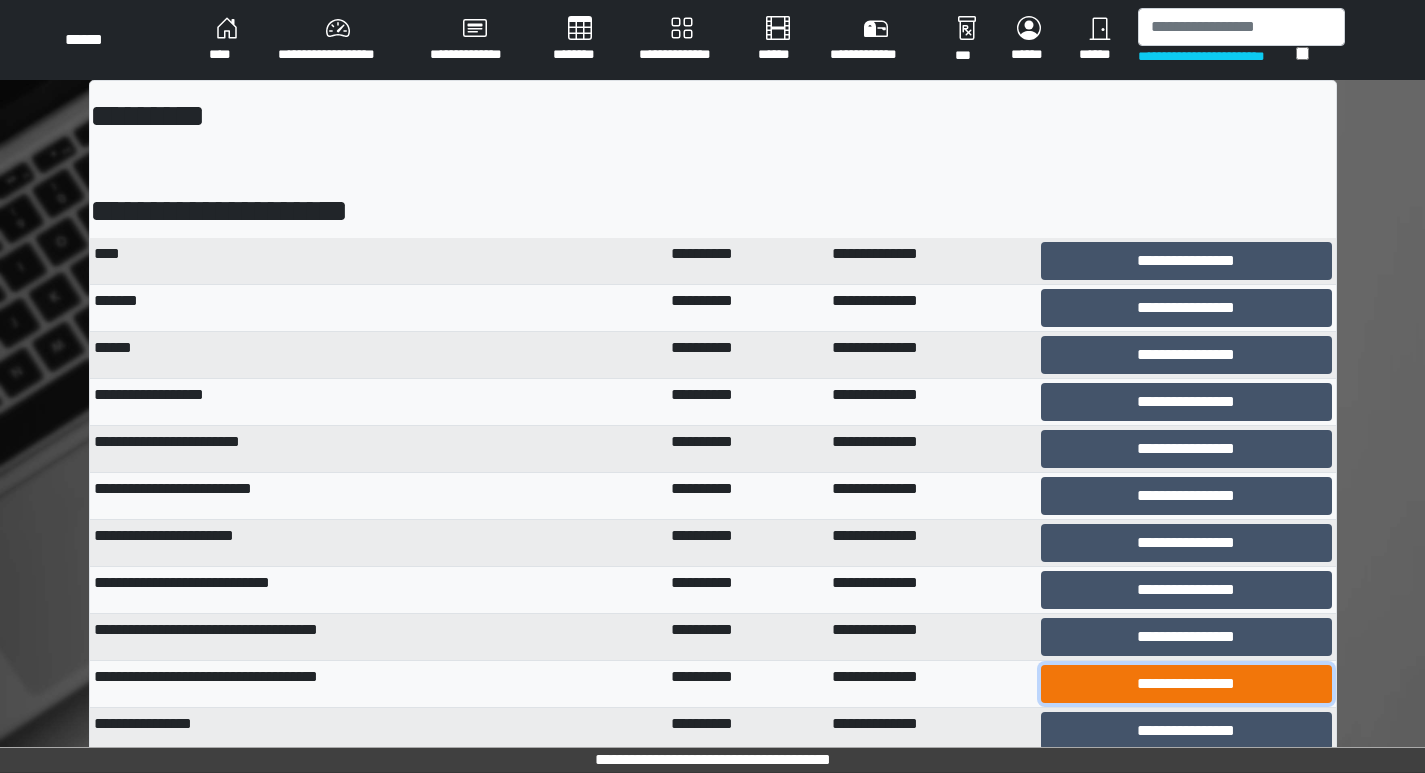 click on "**********" at bounding box center [1186, 684] 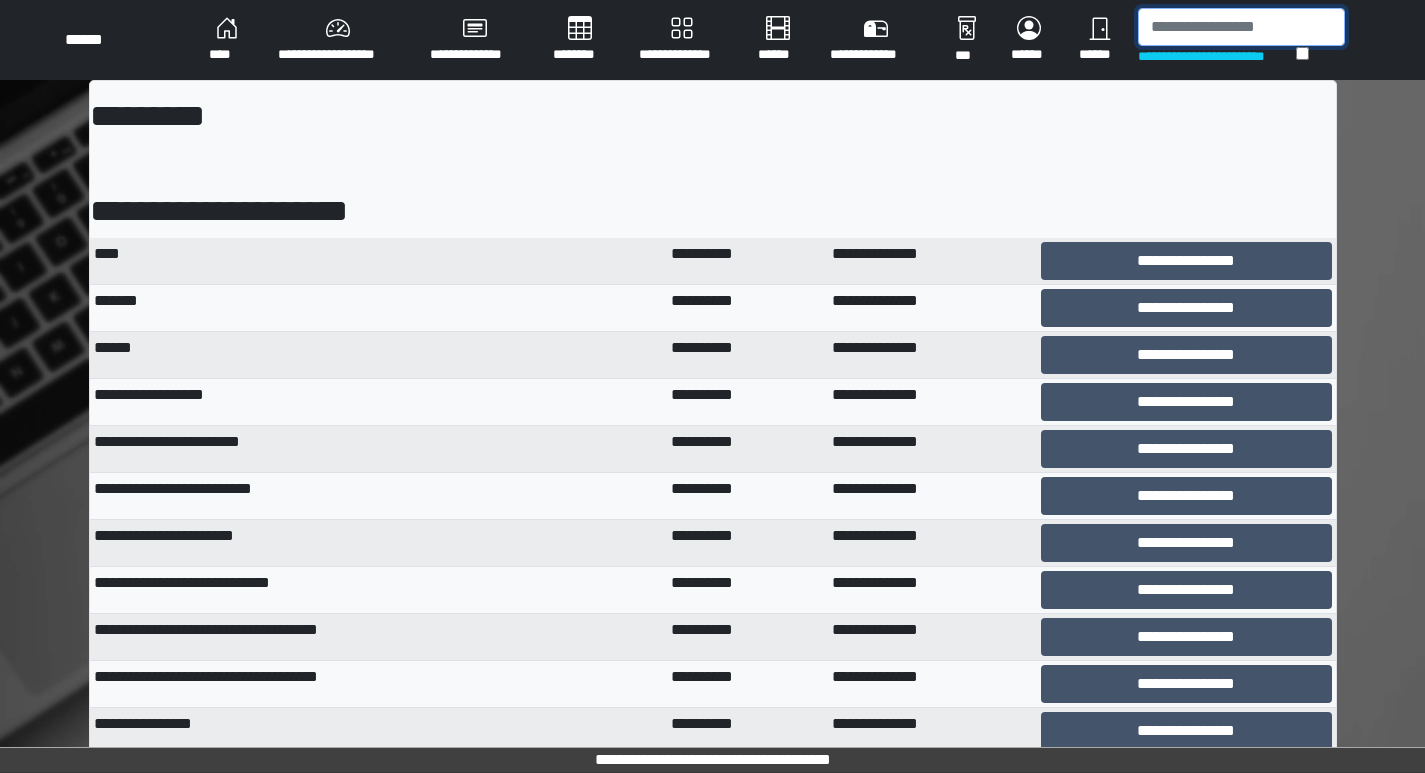 click at bounding box center (1241, 27) 